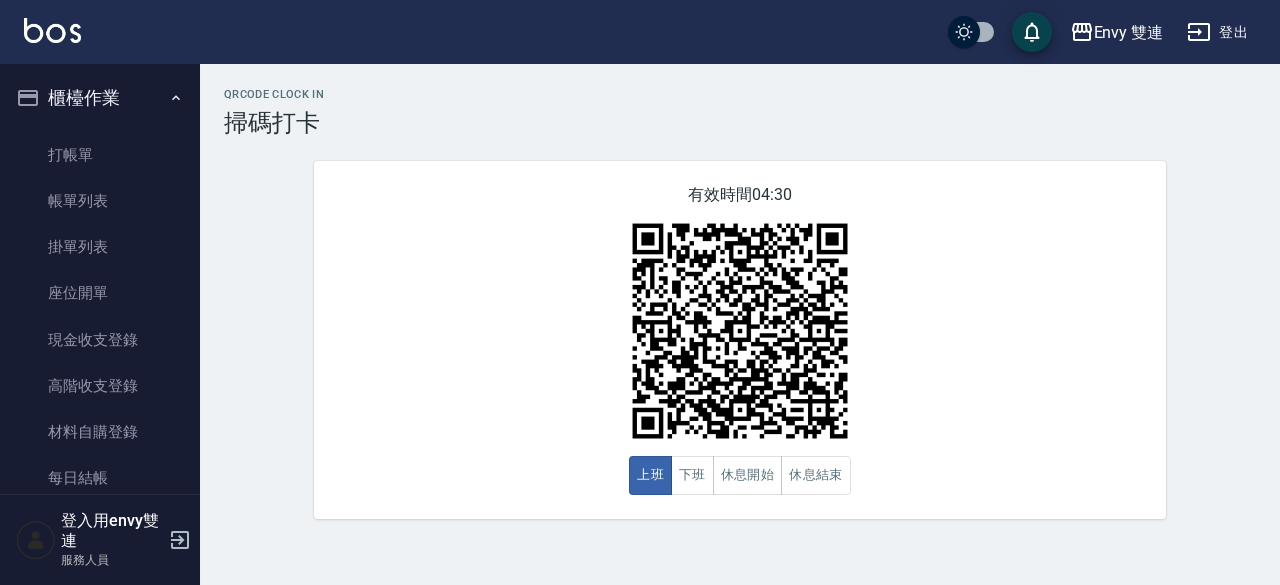 scroll, scrollTop: 0, scrollLeft: 0, axis: both 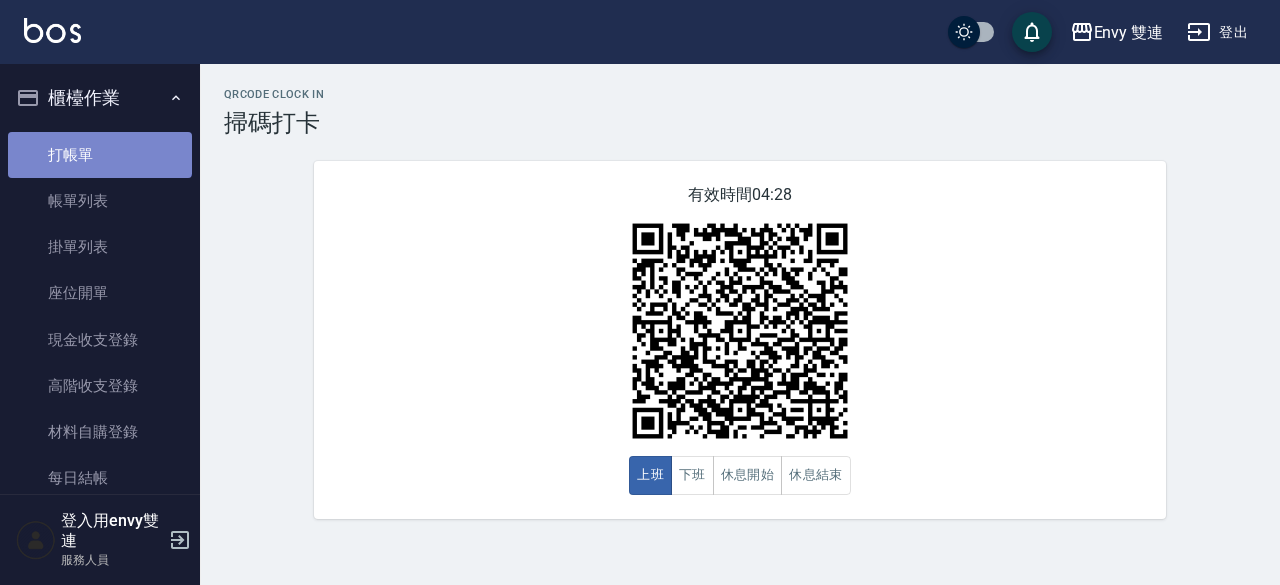 click on "打帳單" at bounding box center [100, 155] 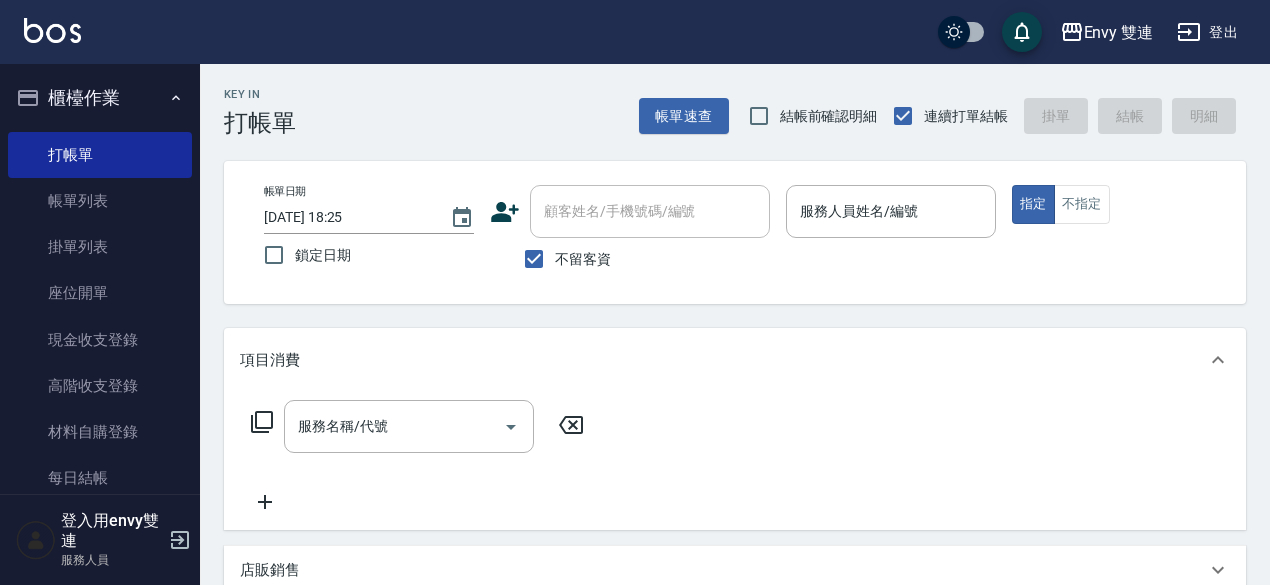 click on "不留客資" at bounding box center (583, 259) 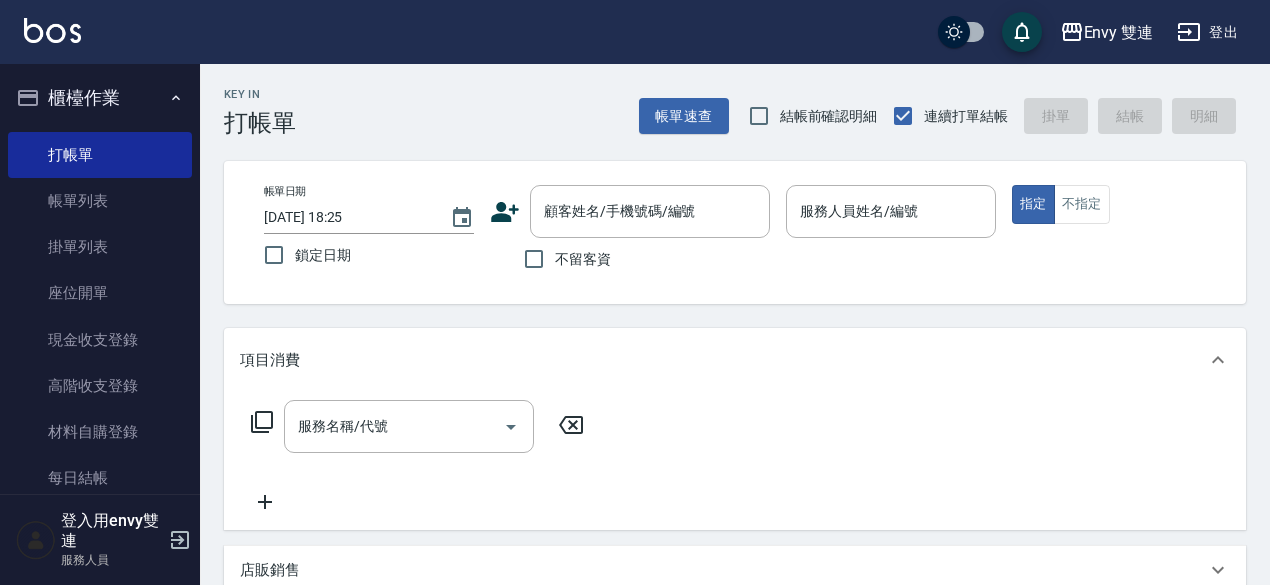 click 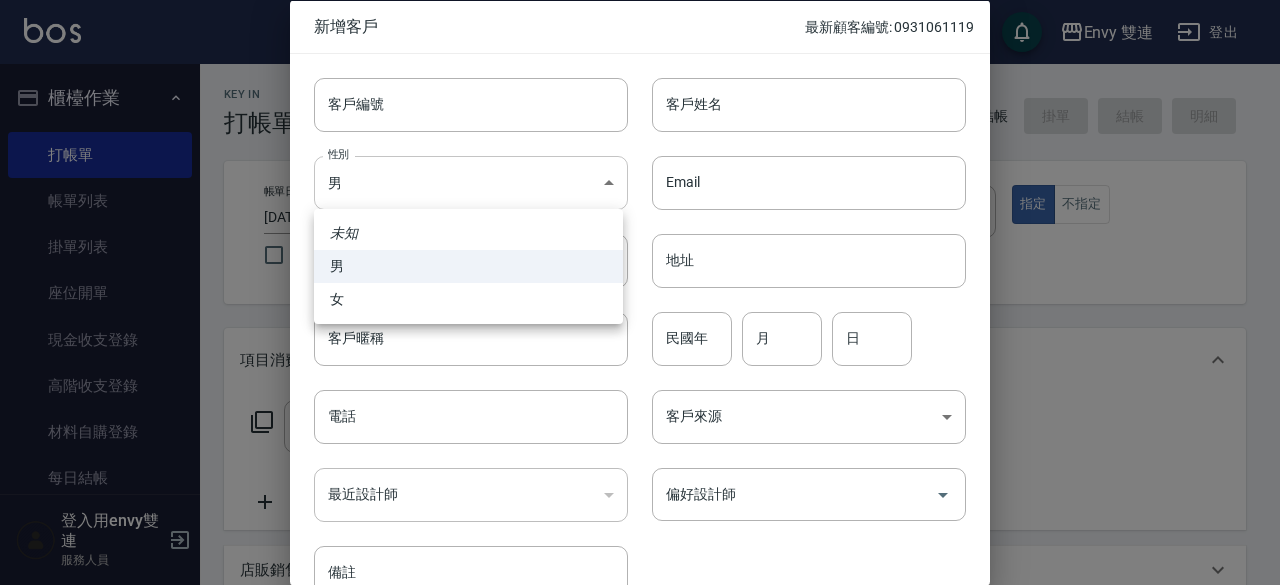 click on "Envy 雙連 登出 櫃檯作業 打帳單 帳單列表 掛單列表 座位開單 現金收支登錄 高階收支登錄 材料自購登錄 每日結帳 排班表 掃碼打卡 預約管理 預約管理 單日預約紀錄 單週預約紀錄 報表及分析 報表目錄 店家區間累計表 店家日報表 互助日報表 互助點數明細 設計師日報表 設計師排行榜 商品銷售排行榜 商品消耗明細 店販抽成明細 客戶管理 客戶列表 卡券管理 入金管理 員工及薪資 全店打卡記錄 商品管理 商品分類設定 商品列表 會員卡管理 會員卡分類設定 會員卡列表 登入用envy雙連 服務人員 Key In 打帳單 帳單速查 結帳前確認明細 連續打單結帳 掛單 結帳 明細 帳單日期 [DATE] 18:25 鎖定日期 顧客姓名/手機號碼/編號 顧客姓名/手機號碼/編號 不留客資 服務人員姓名/編號 服務人員姓名/編號 指定 不指定 項目消費 服務名稱/代號 服務名稱/代號 店販銷售 預收卡販賣 0" at bounding box center [640, 525] 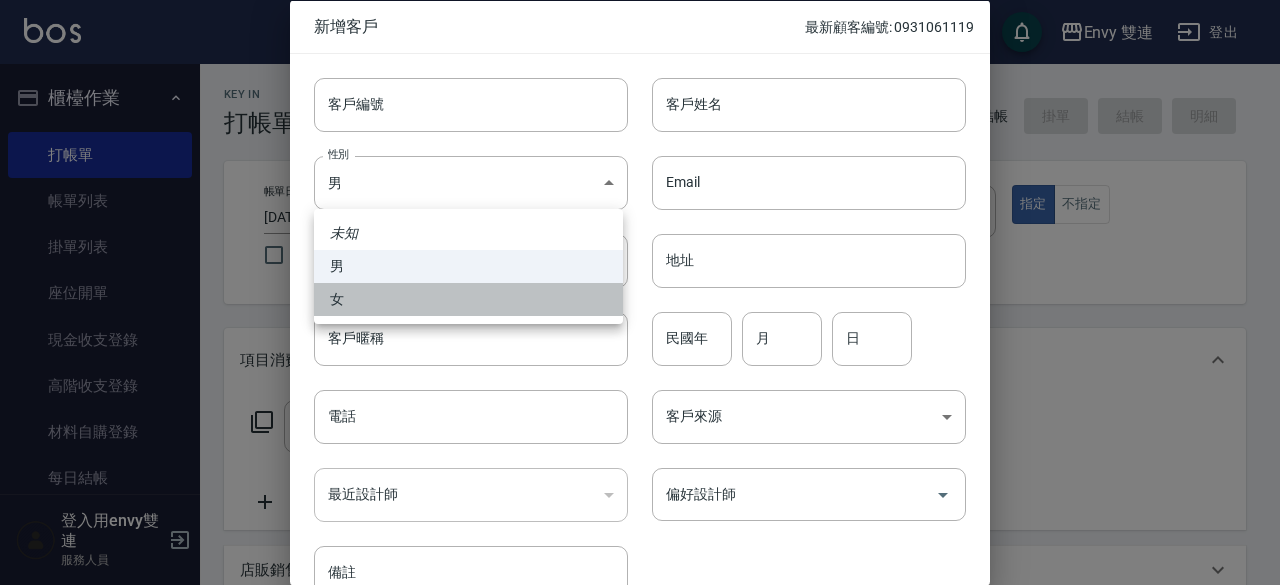 click on "女" at bounding box center [468, 299] 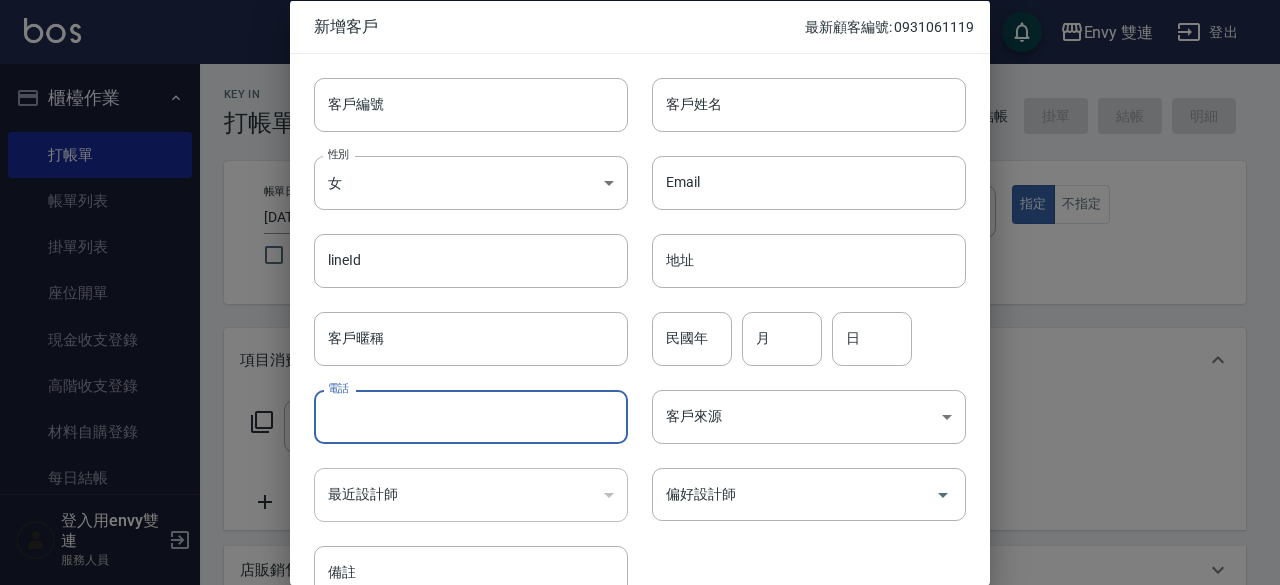 click on "電話" at bounding box center [471, 417] 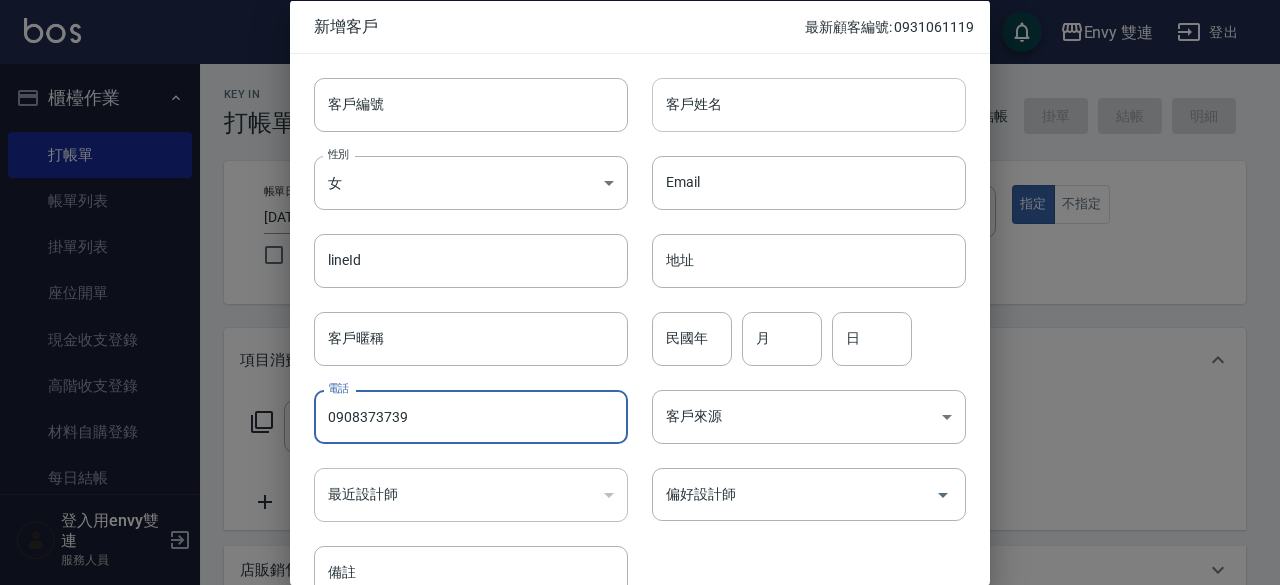 type on "0908373739" 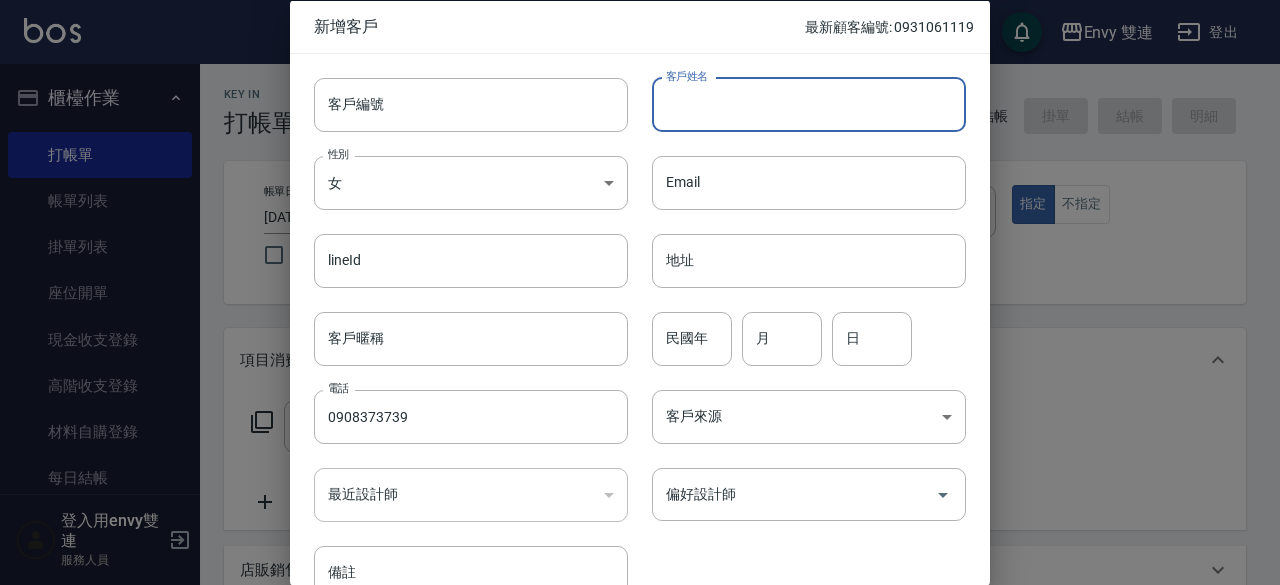 click on "客戶姓名" at bounding box center (809, 104) 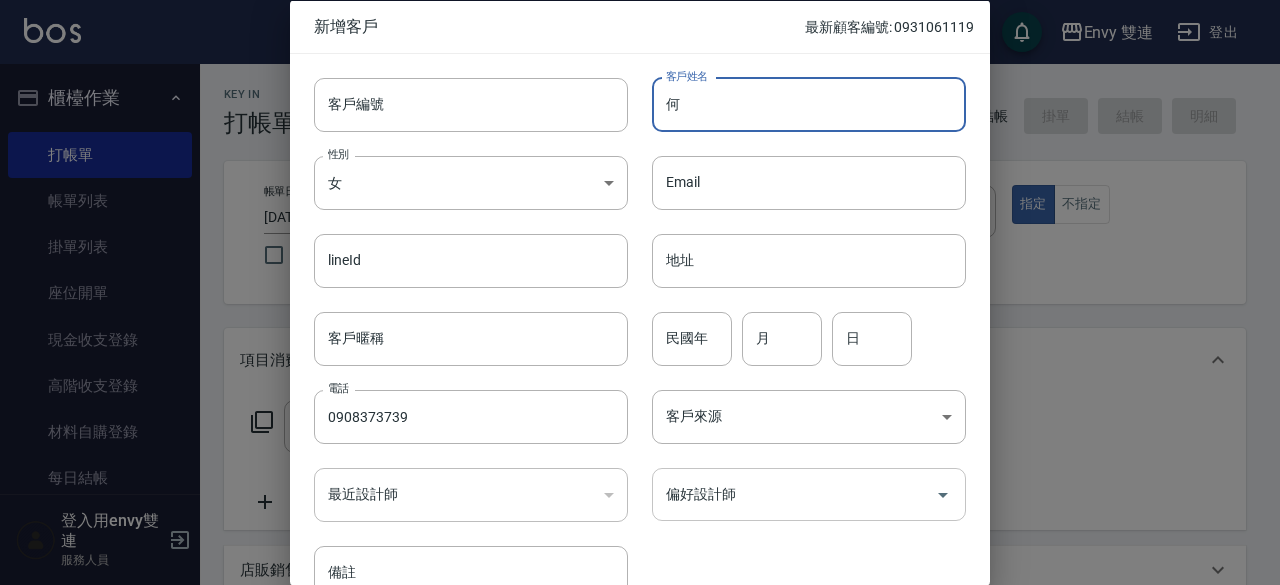 type on "何" 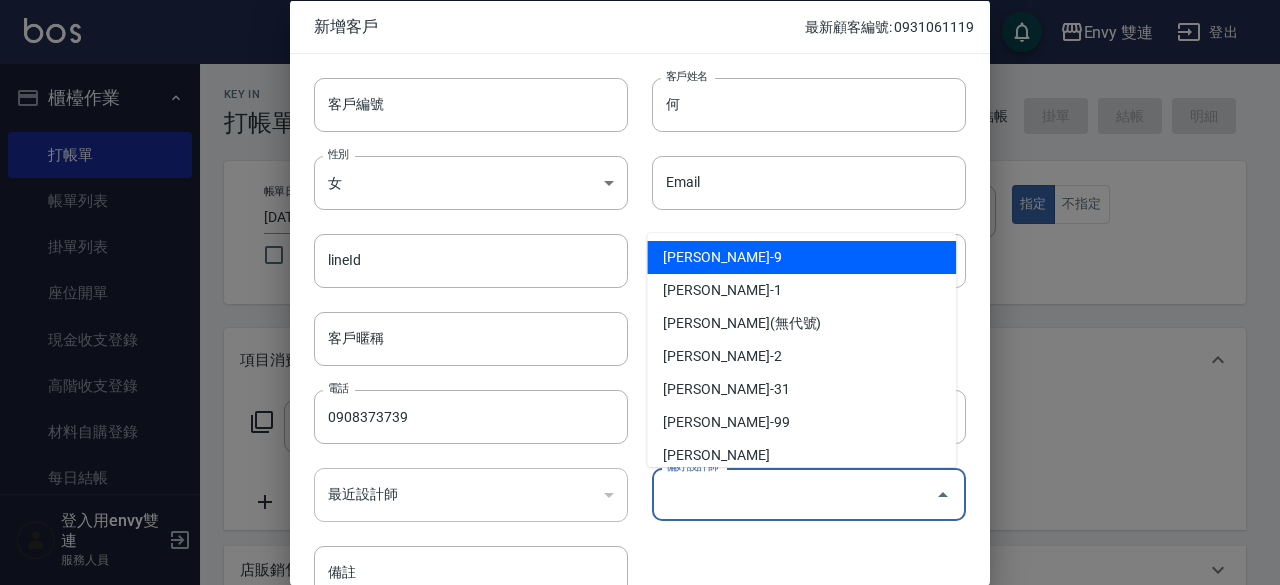 click on "偏好設計師" at bounding box center [794, 494] 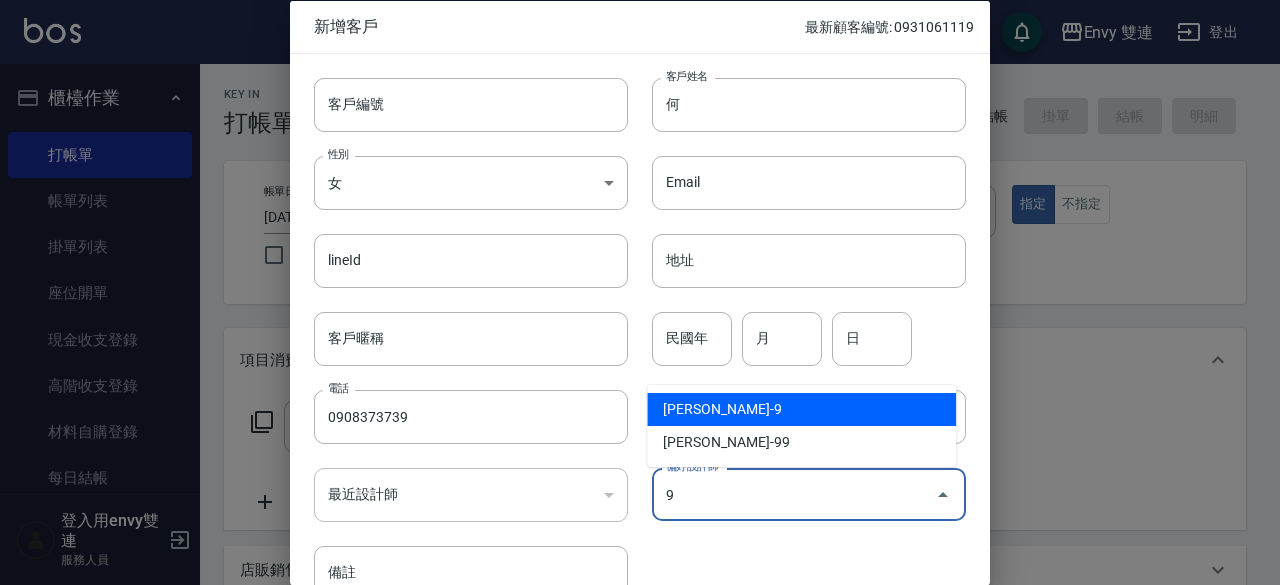 type on "高珮綺" 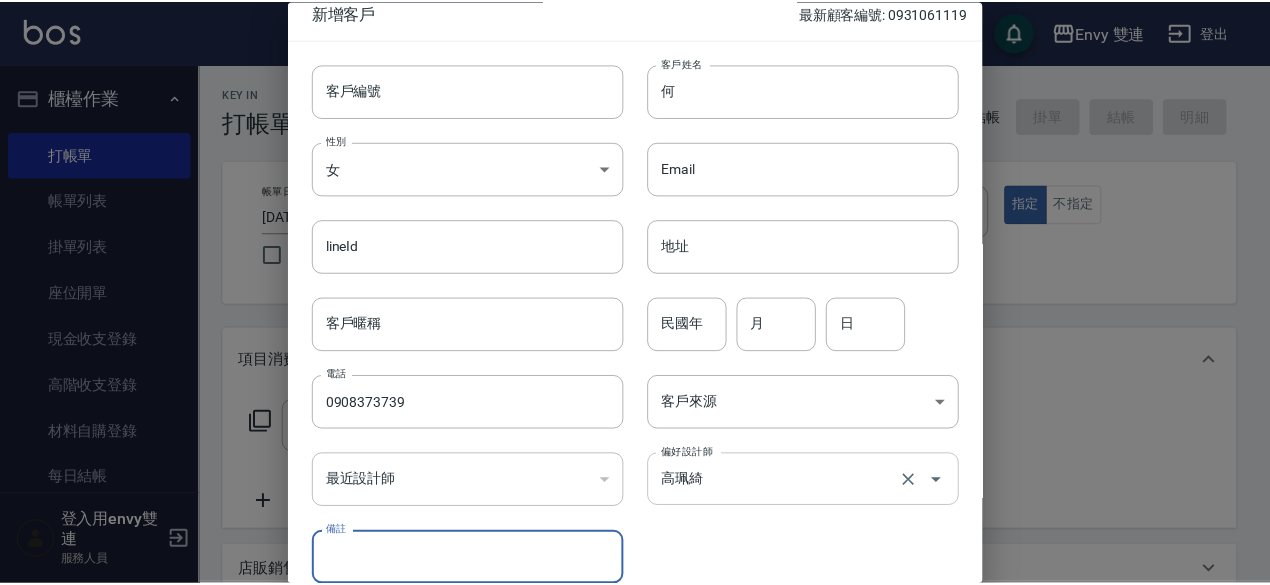 scroll, scrollTop: 107, scrollLeft: 0, axis: vertical 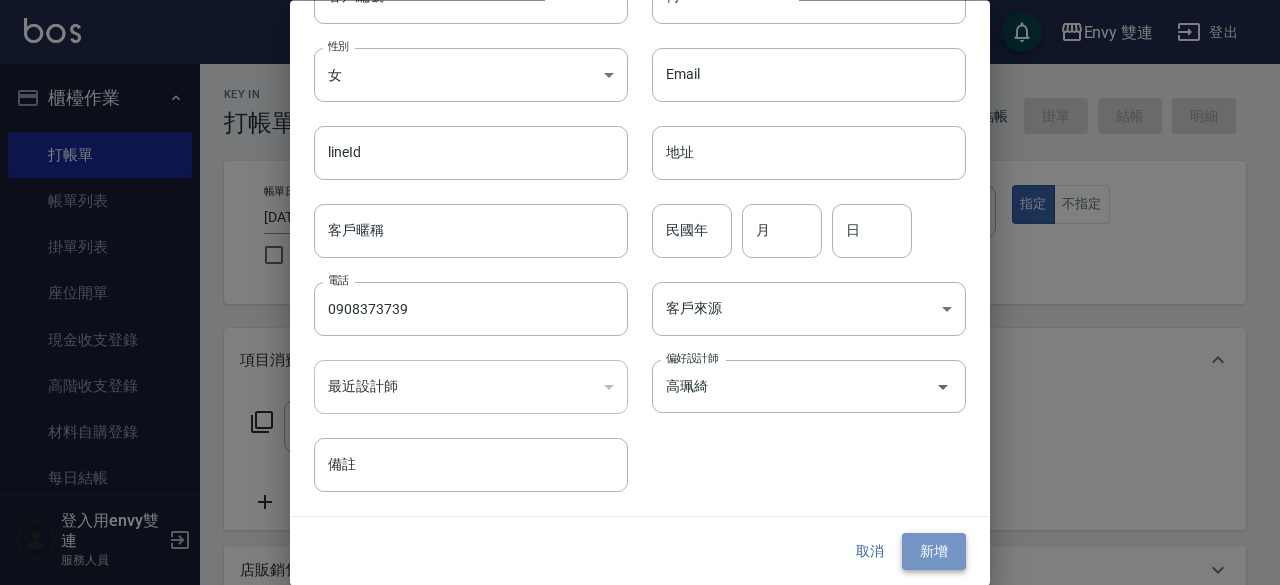 click on "新增" at bounding box center (934, 552) 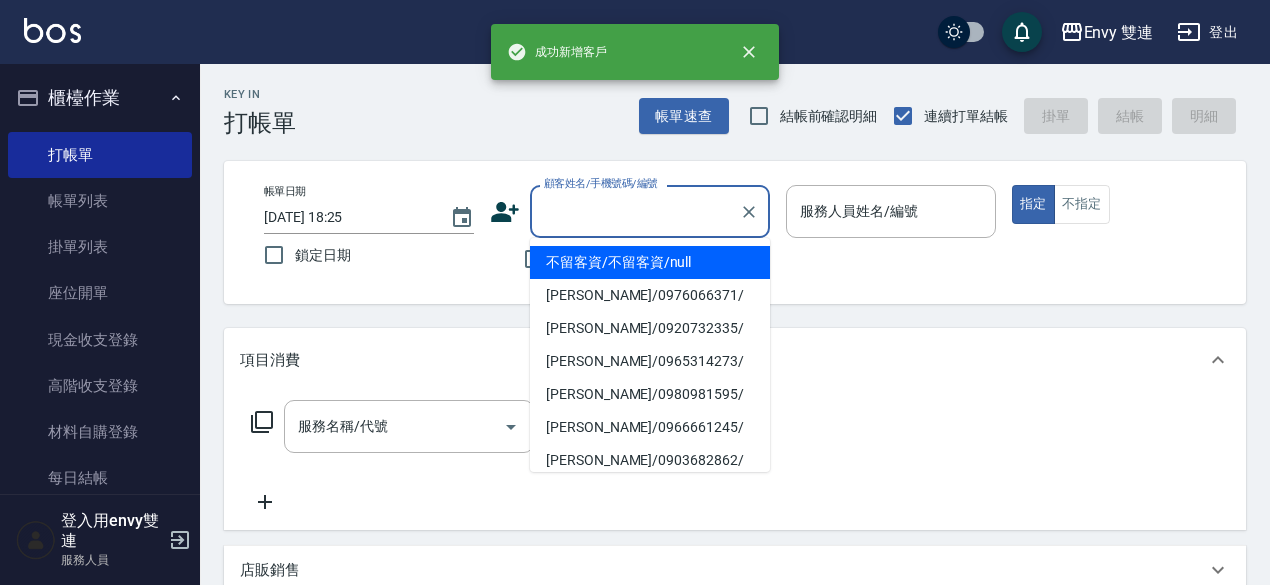 click on "顧客姓名/手機號碼/編號" at bounding box center [635, 211] 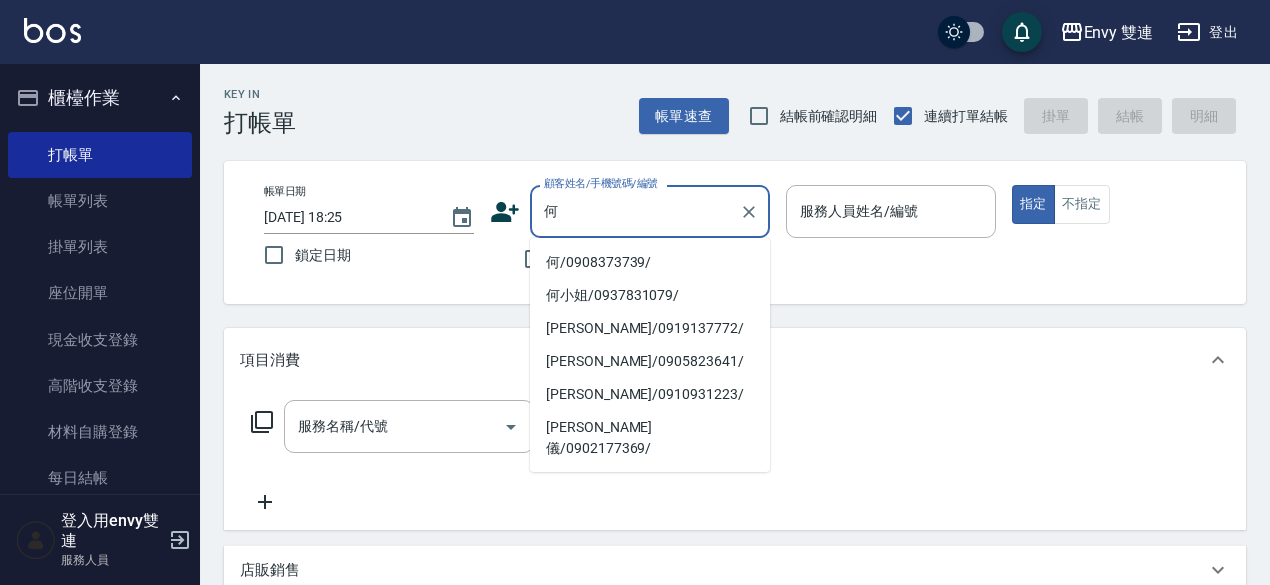 click on "何/0908373739/" at bounding box center [650, 262] 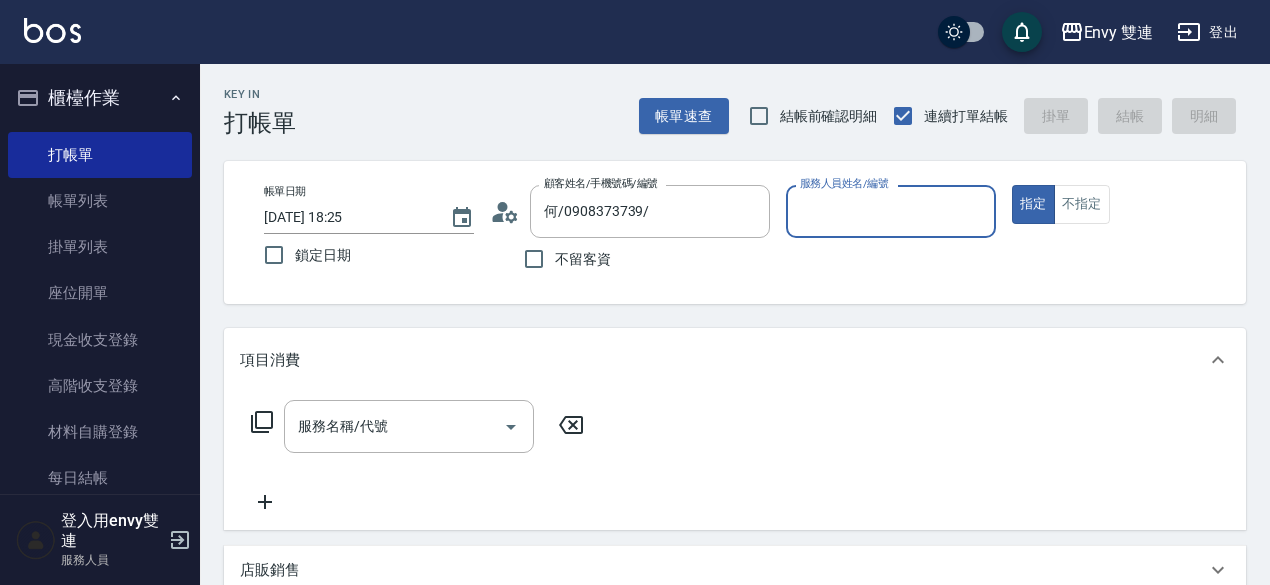 type on "Zoe-9" 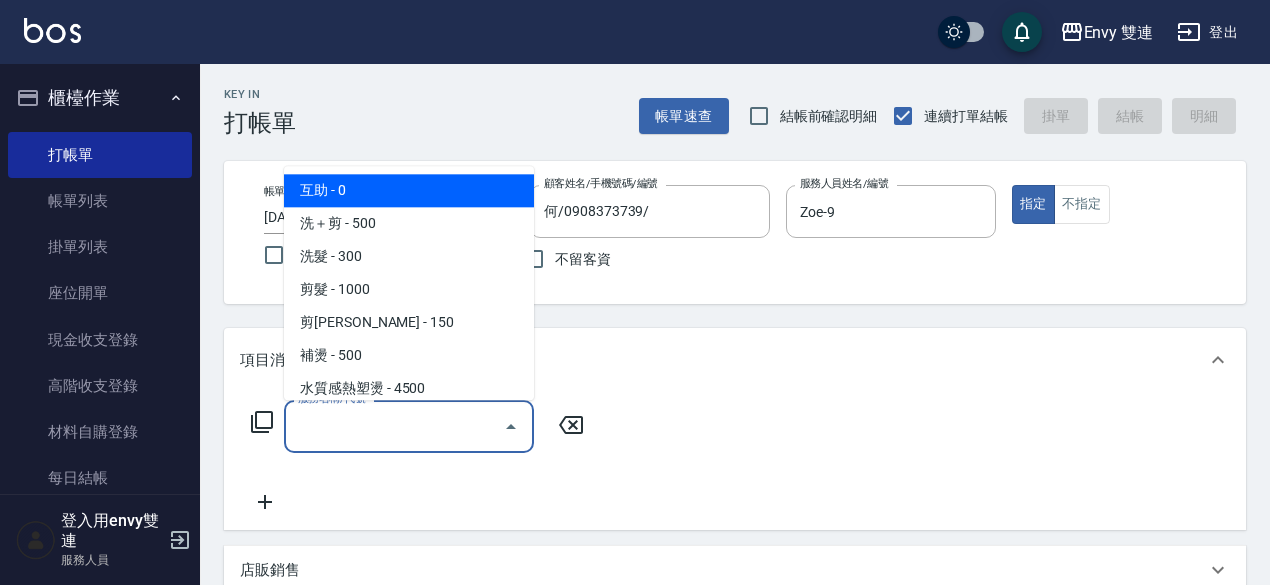 click on "服務名稱/代號" at bounding box center [394, 426] 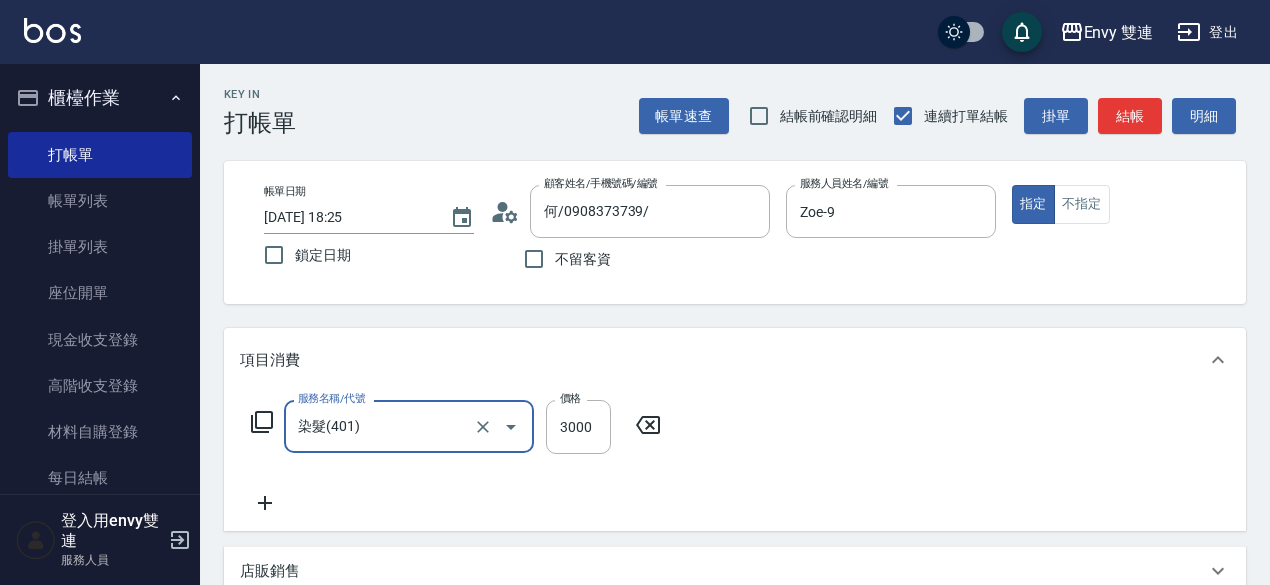 type on "染髮(401)" 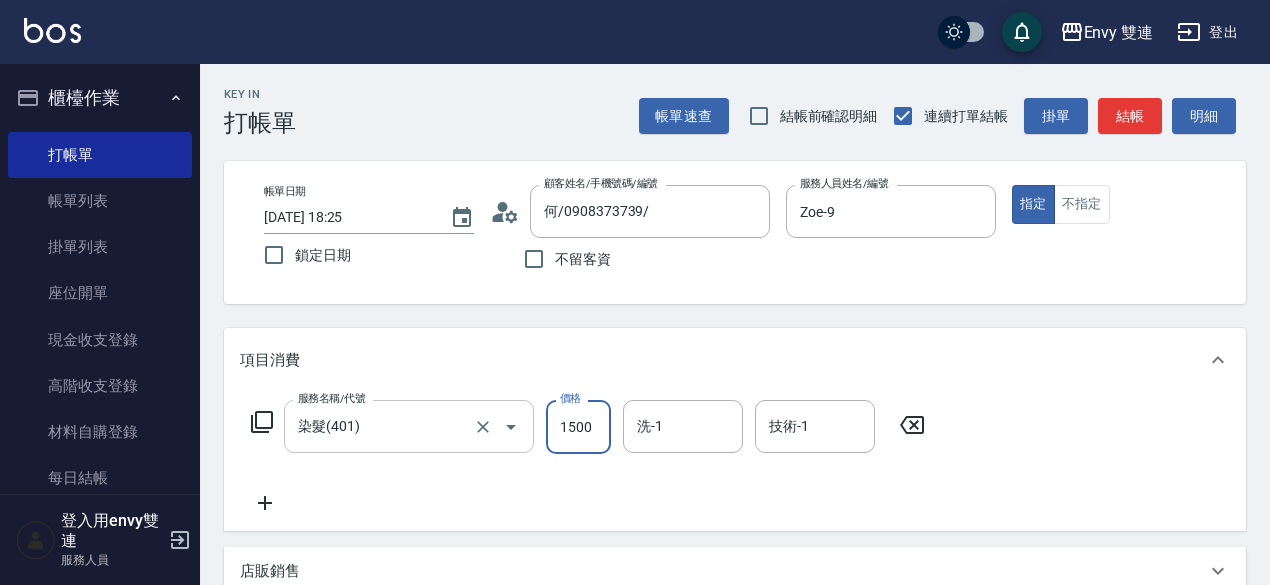 type on "1500" 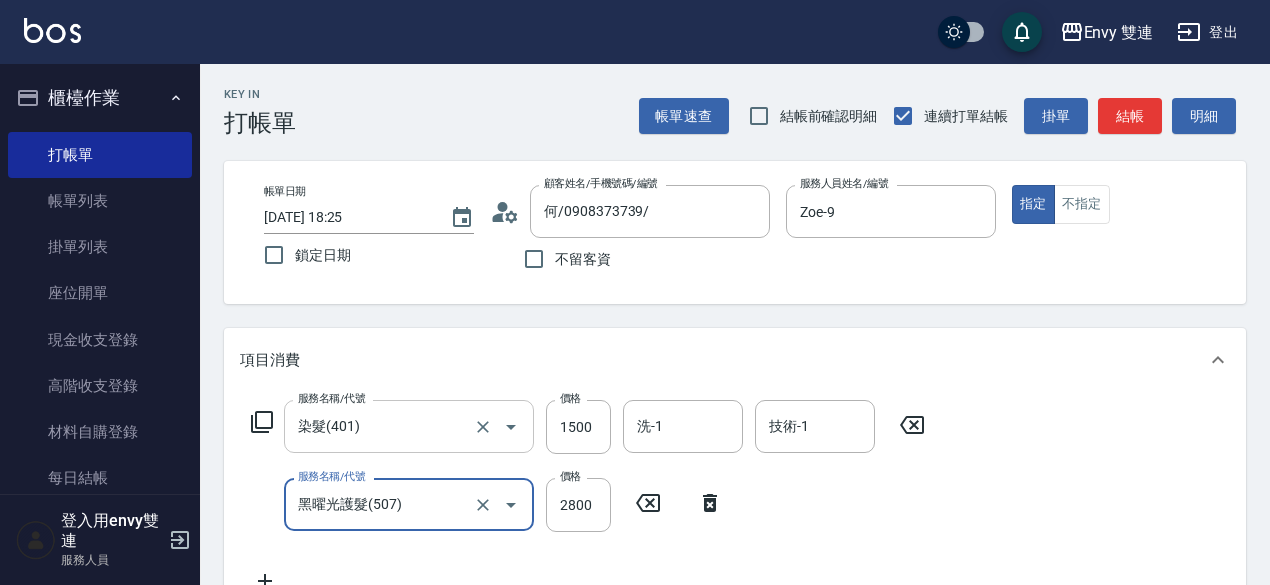 type on "黑曜光護髮(507)" 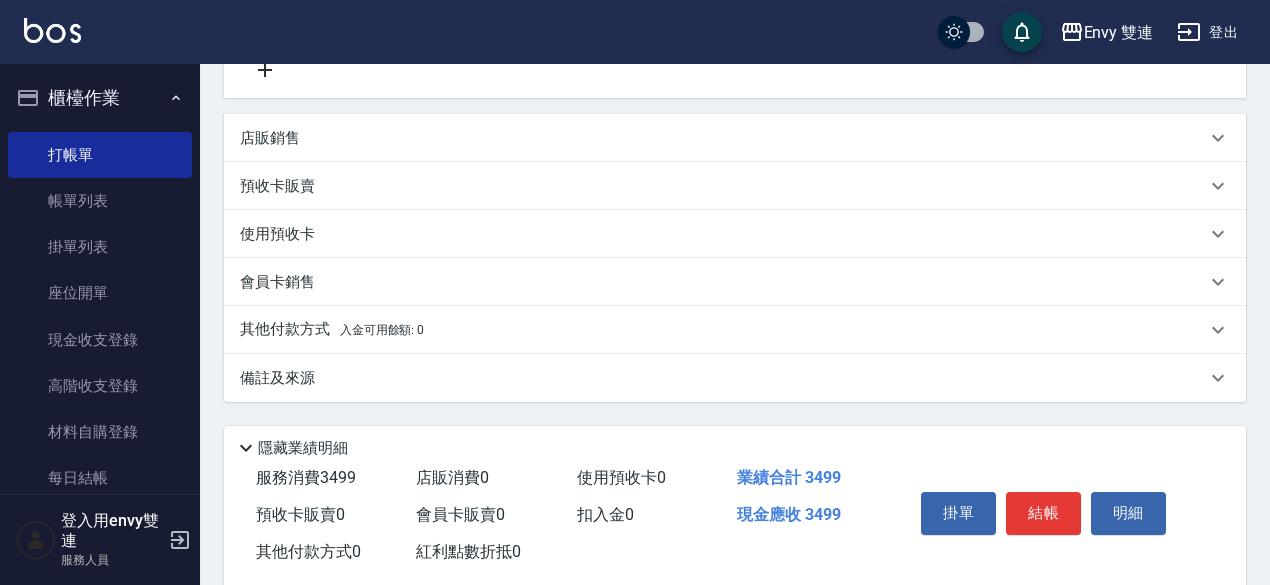 scroll, scrollTop: 552, scrollLeft: 0, axis: vertical 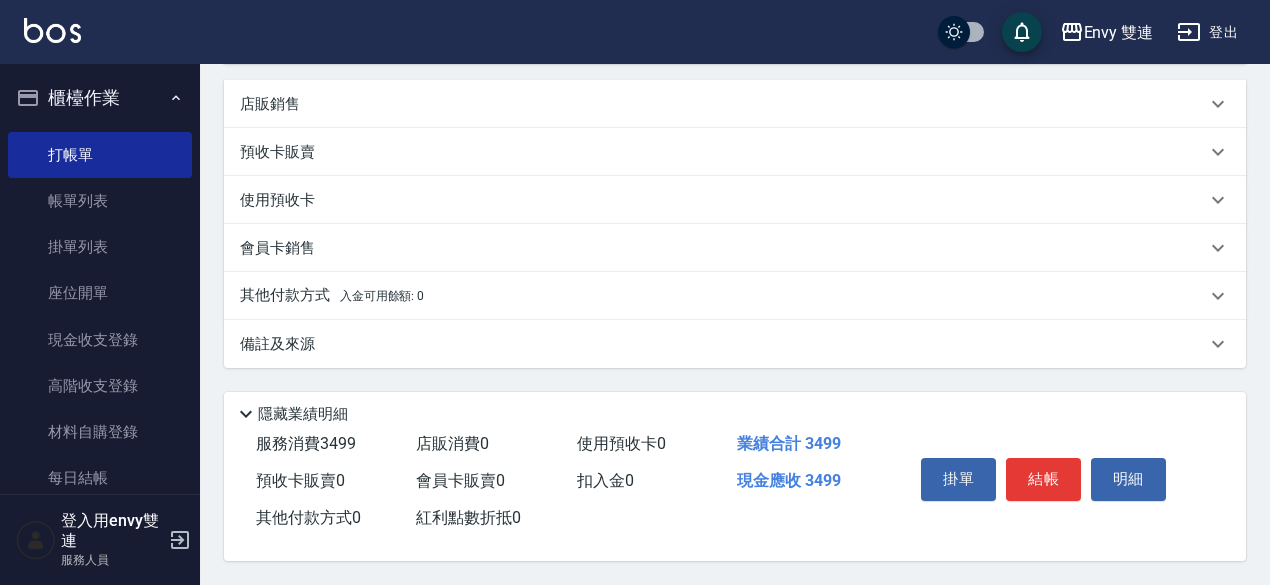 type on "1999" 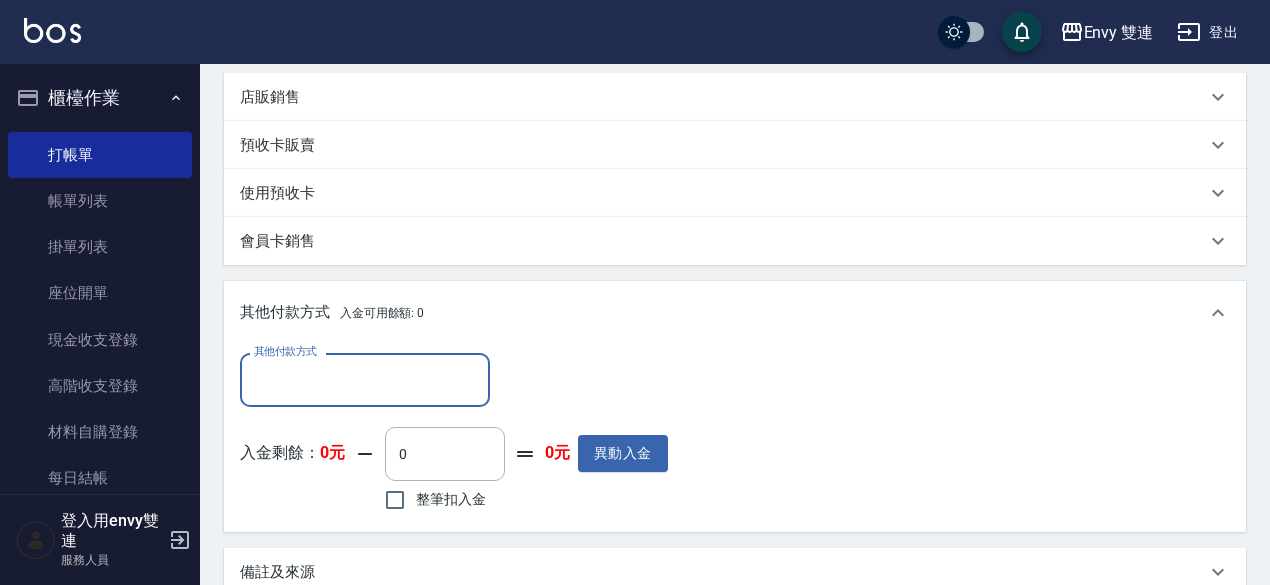 scroll, scrollTop: 0, scrollLeft: 0, axis: both 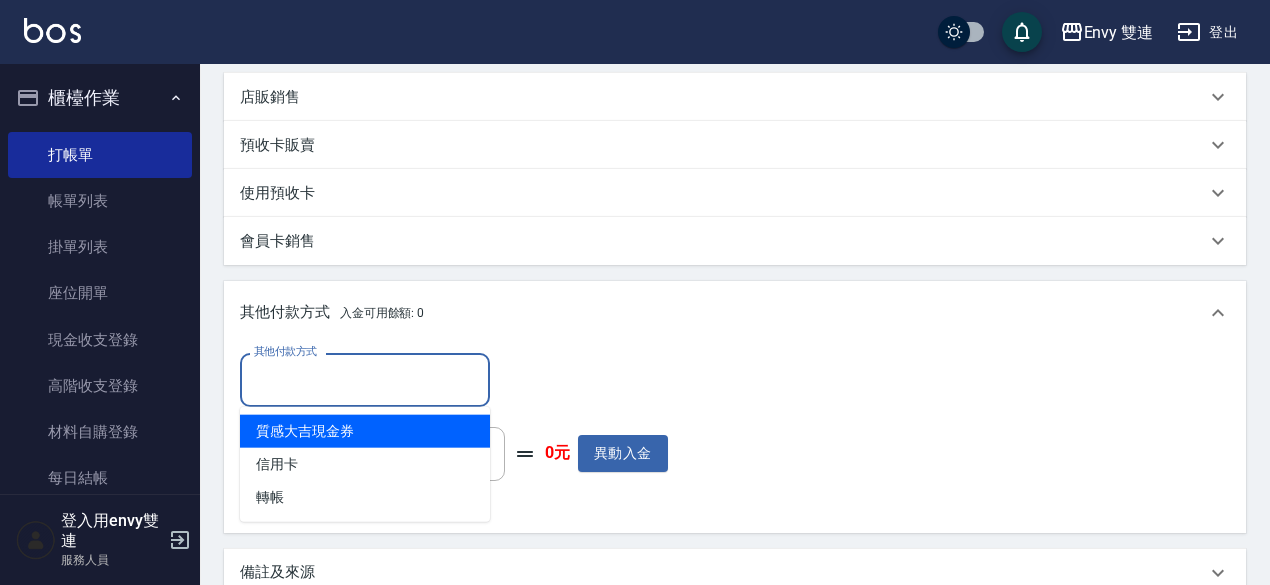 click on "其他付款方式" at bounding box center [365, 379] 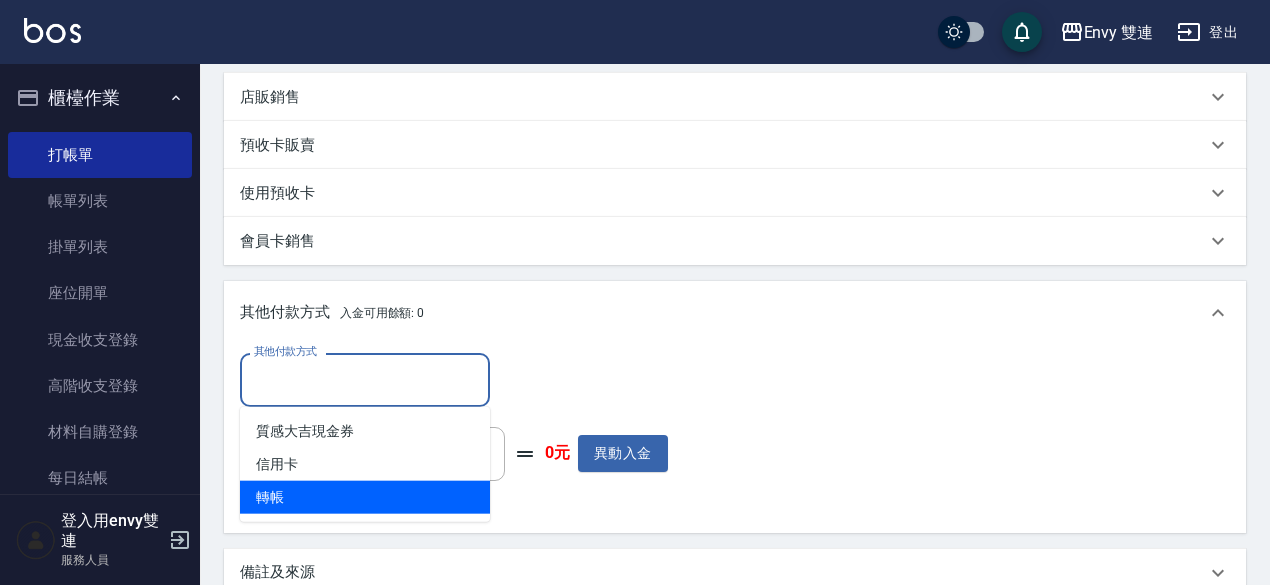 click on "轉帳" at bounding box center (365, 497) 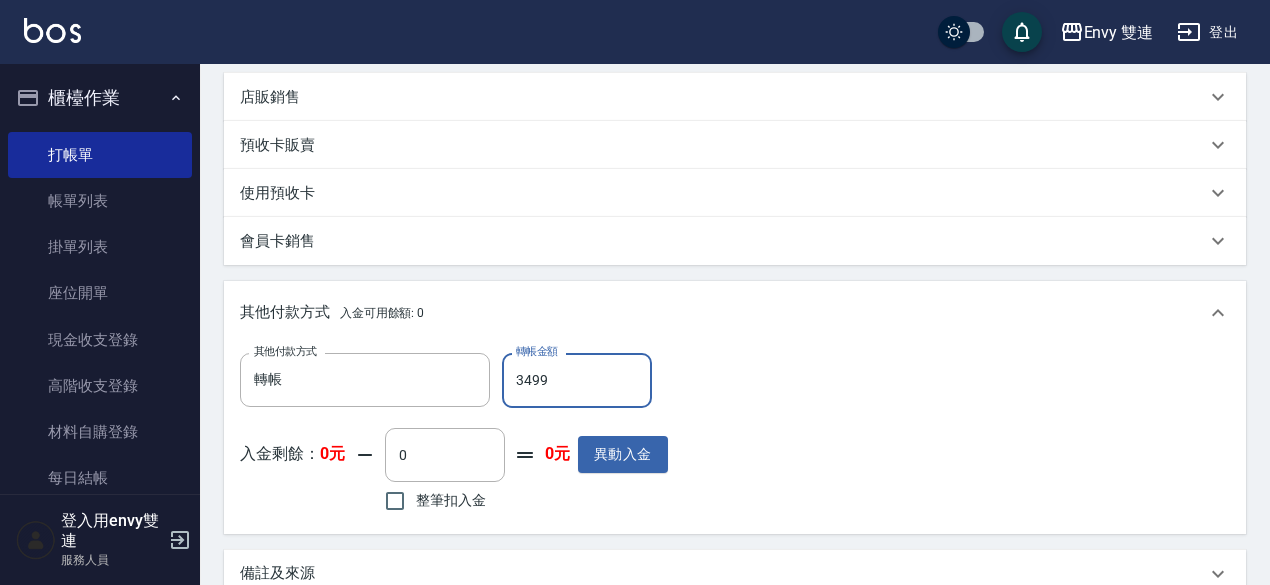 scroll, scrollTop: 788, scrollLeft: 0, axis: vertical 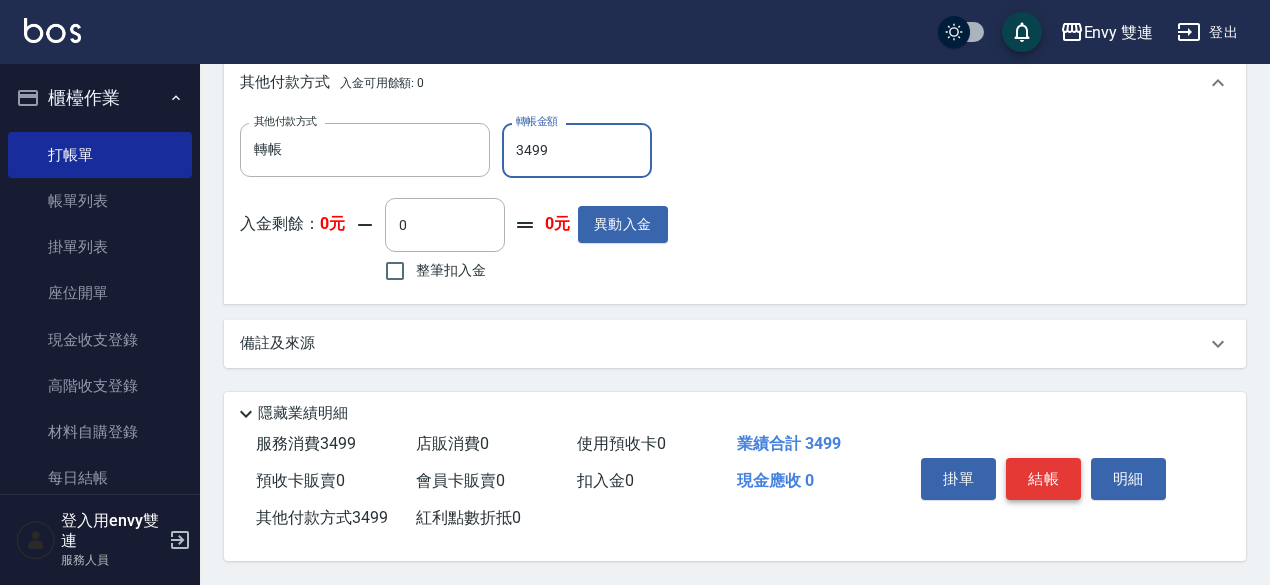 type on "3499" 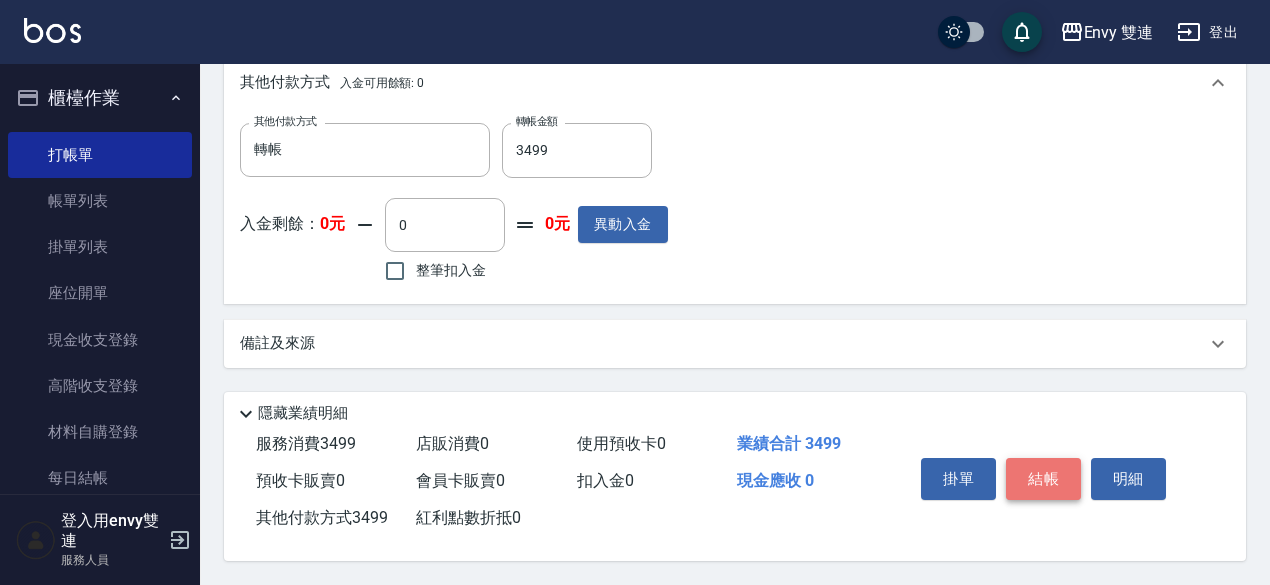 click on "結帳" at bounding box center (1043, 479) 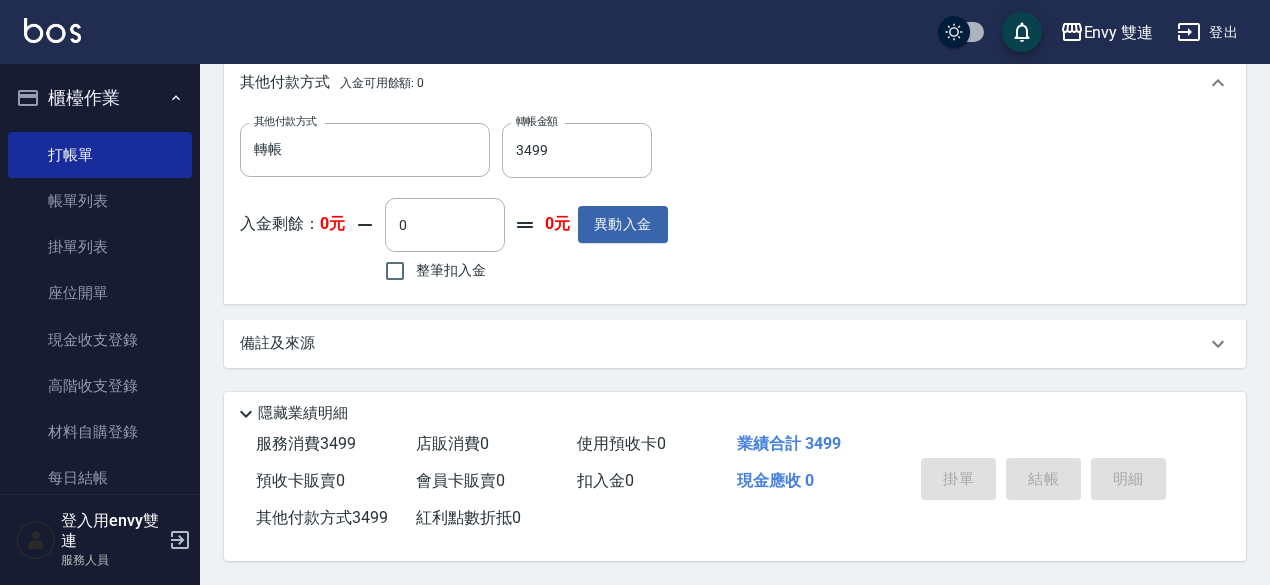 type on "[DATE] 18:26" 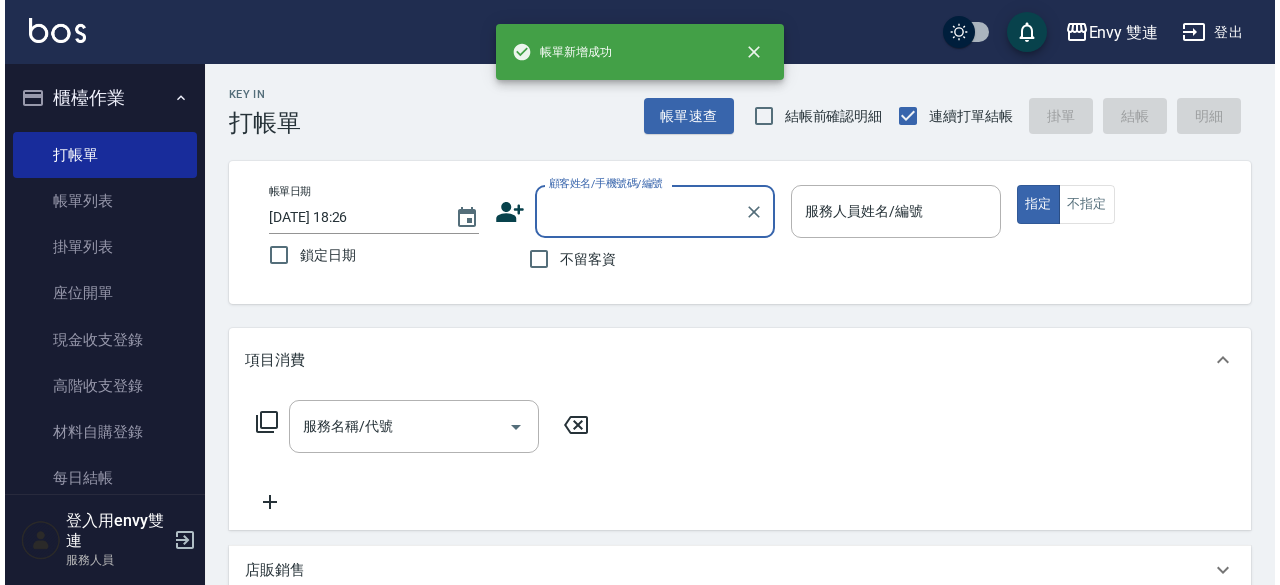 scroll, scrollTop: 0, scrollLeft: 0, axis: both 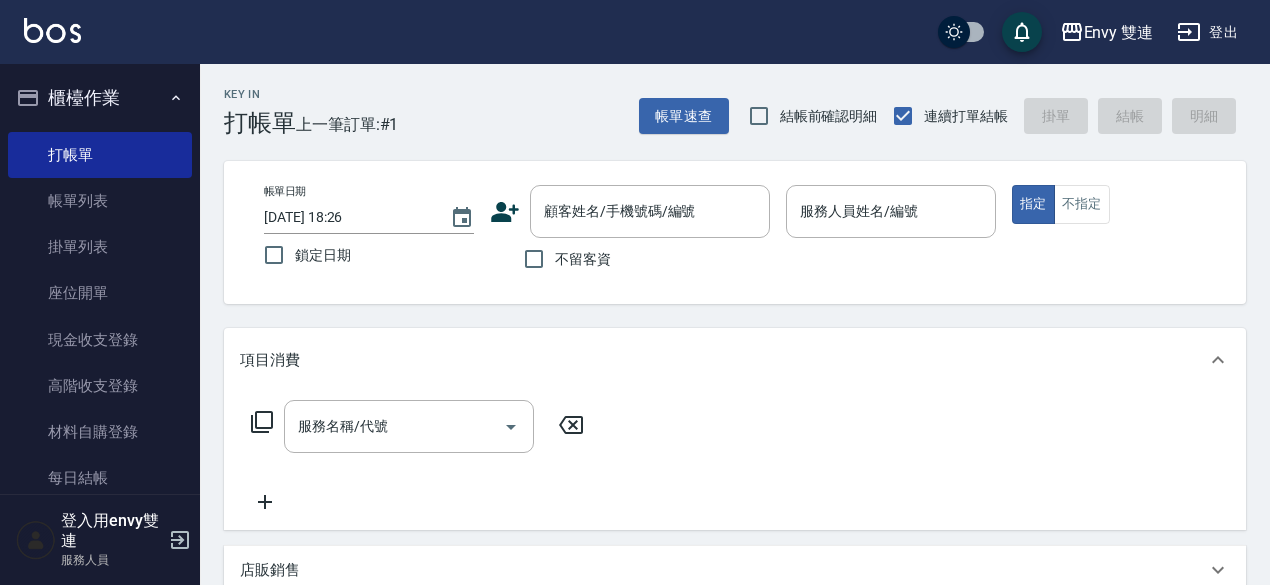 click 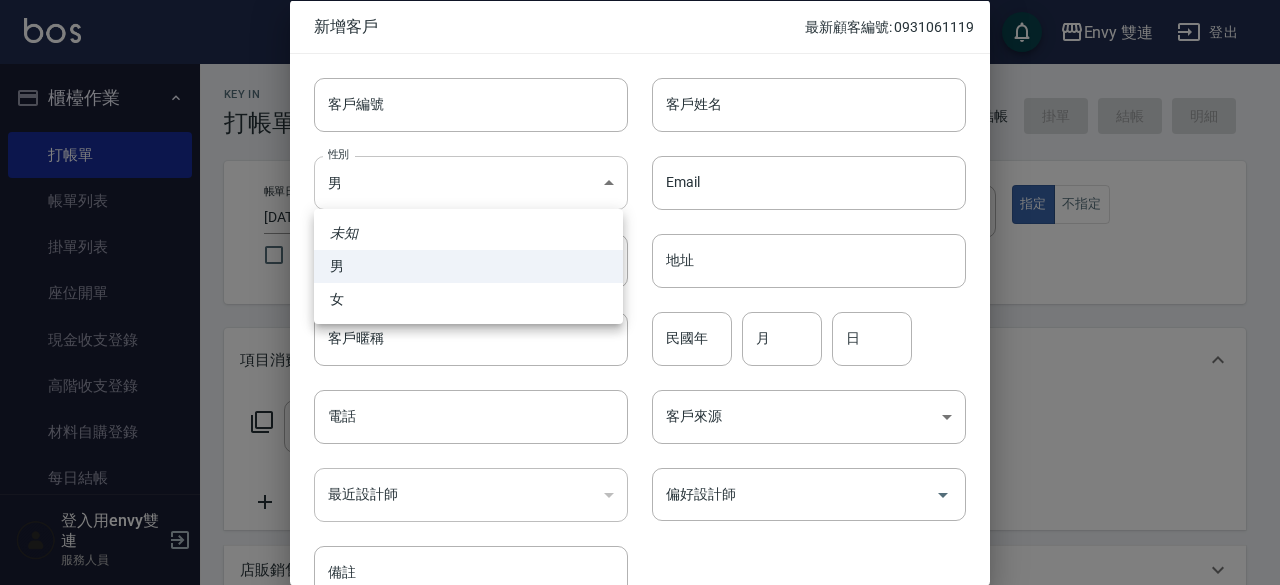 click on "Envy 雙連 登出 櫃檯作業 打帳單 帳單列表 掛單列表 座位開單 現金收支登錄 高階收支登錄 材料自購登錄 每日結帳 排班表 掃碼打卡 預約管理 預約管理 單日預約紀錄 單週預約紀錄 報表及分析 報表目錄 店家區間累計表 店家日報表 互助日報表 互助點數明細 設計師日報表 設計師排行榜 商品銷售排行榜 商品消耗明細 店販抽成明細 客戶管理 客戶列表 卡券管理 入金管理 員工及薪資 全店打卡記錄 商品管理 商品分類設定 商品列表 會員卡管理 會員卡分類設定 會員卡列表 登入用envy雙連 服務人員 Key In 打帳單 上一筆訂單:#1 帳單速查 結帳前確認明細 連續打單結帳 掛單 結帳 明細 帳單日期 [DATE] 18:26 鎖定日期 顧客姓名/手機號碼/編號 顧客姓名/手機號碼/編號 不留客資 服務人員姓名/編號 服務人員姓名/編號 指定 不指定 項目消費 服務名稱/代號 服務名稱/代號 店販銷售" at bounding box center (640, 525) 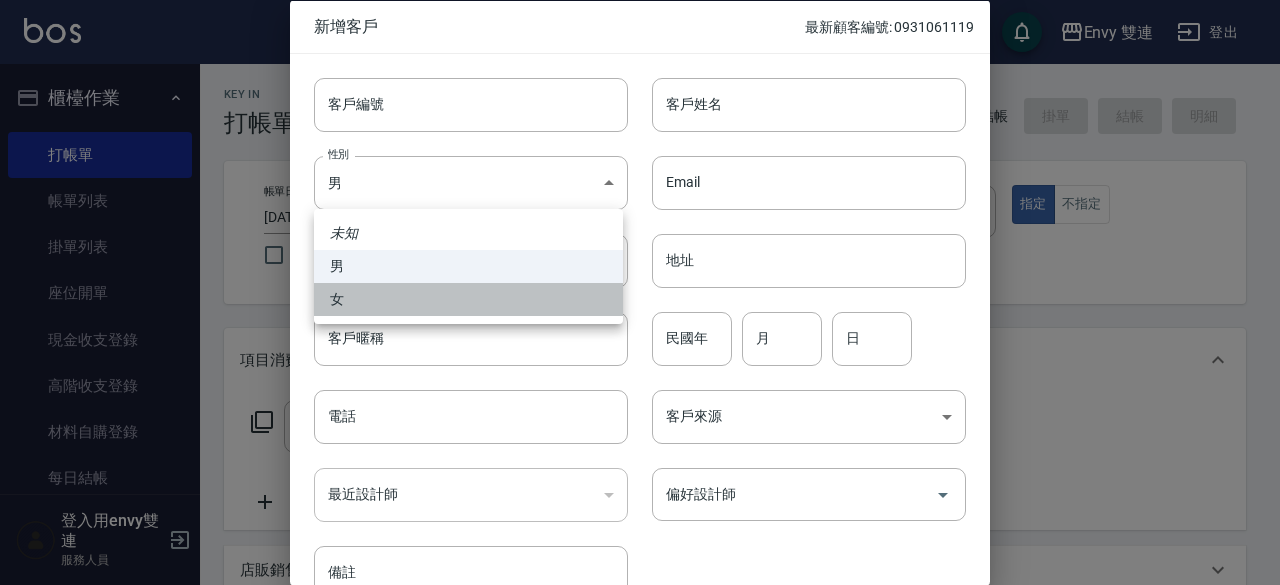click on "女" at bounding box center (468, 299) 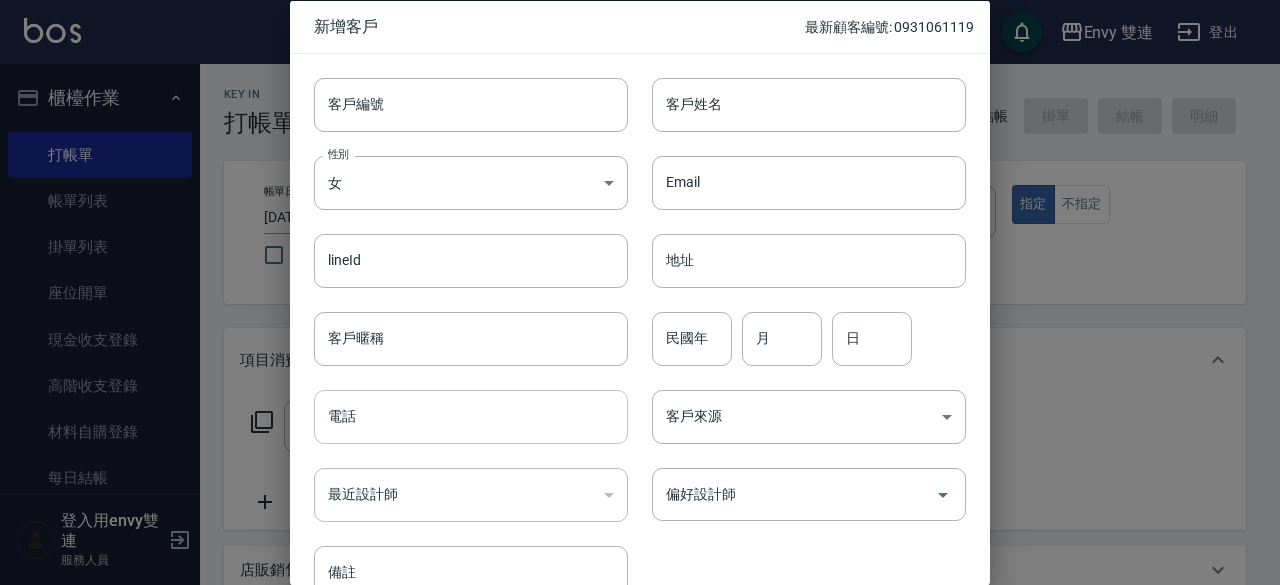 click on "電話" at bounding box center (471, 417) 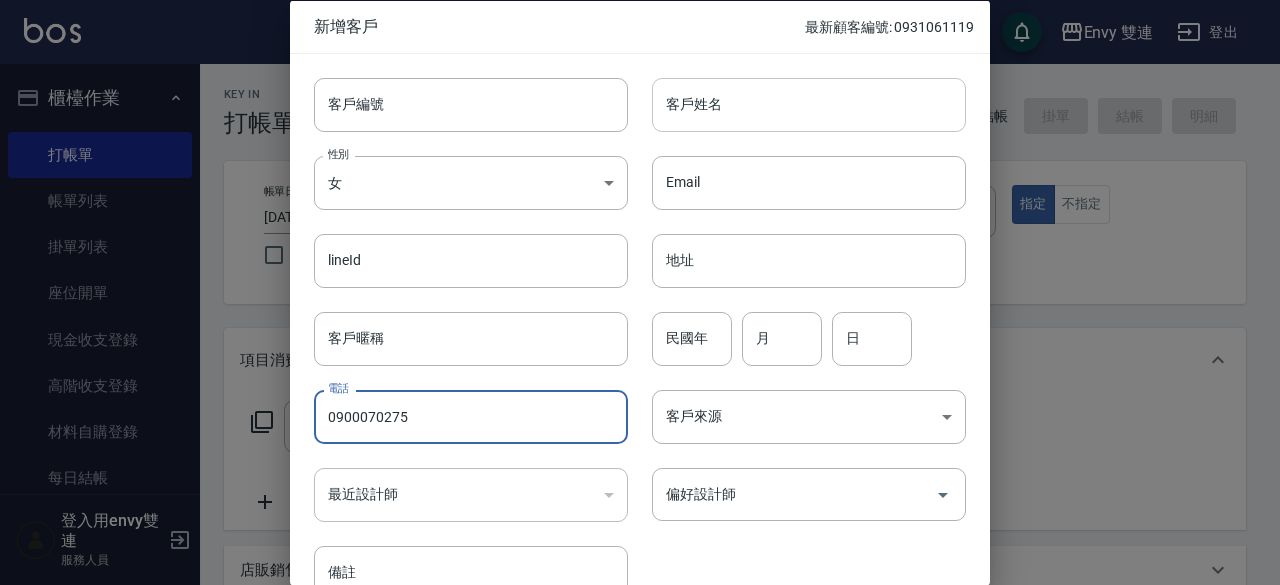 type on "0900070275" 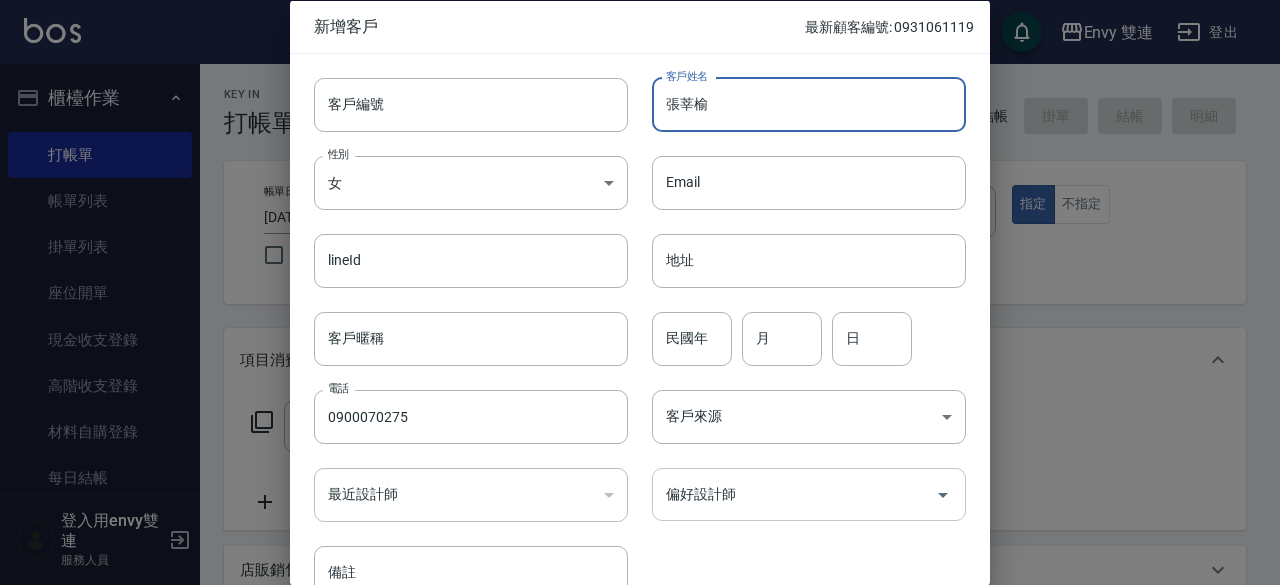type on "張莘榆" 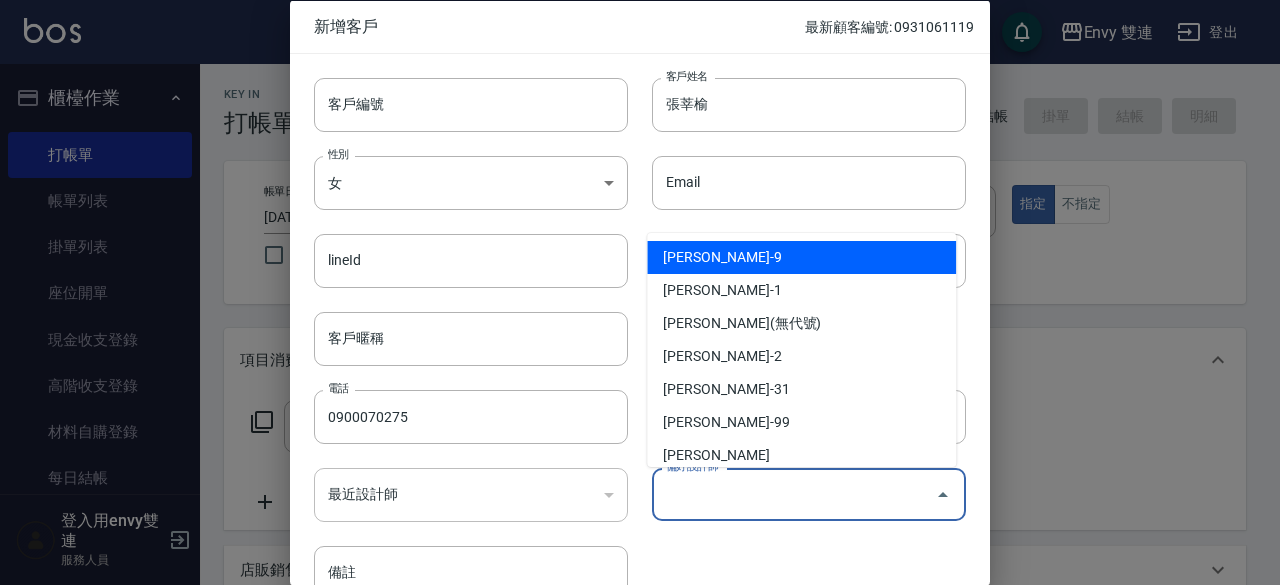 click on "偏好設計師" at bounding box center [794, 494] 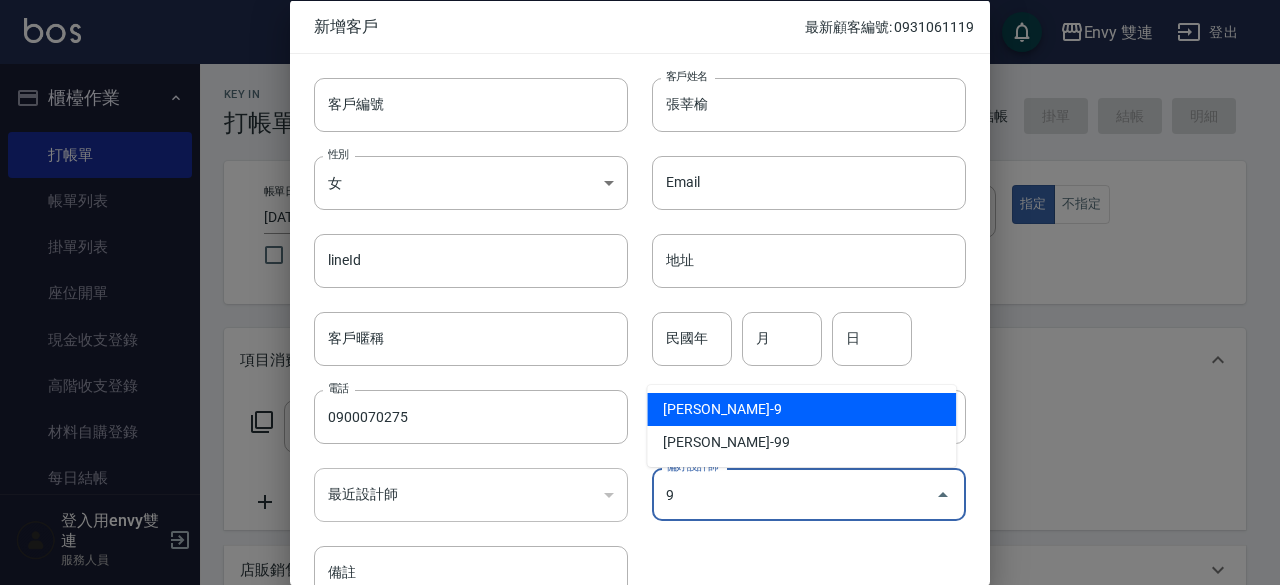 type on "高珮綺" 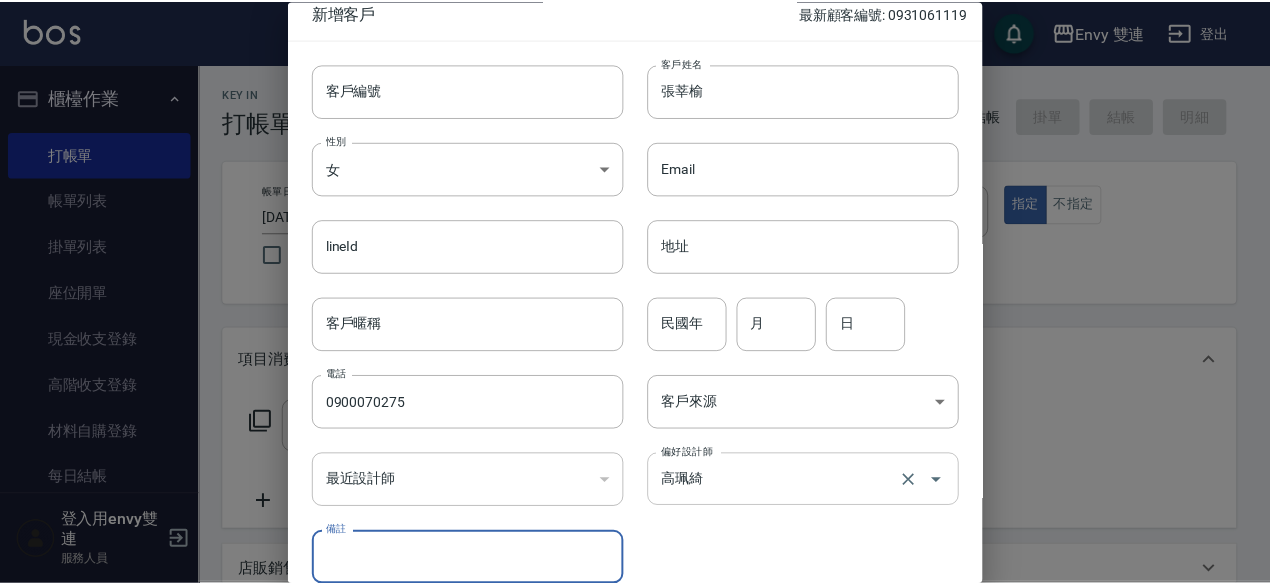 scroll, scrollTop: 107, scrollLeft: 0, axis: vertical 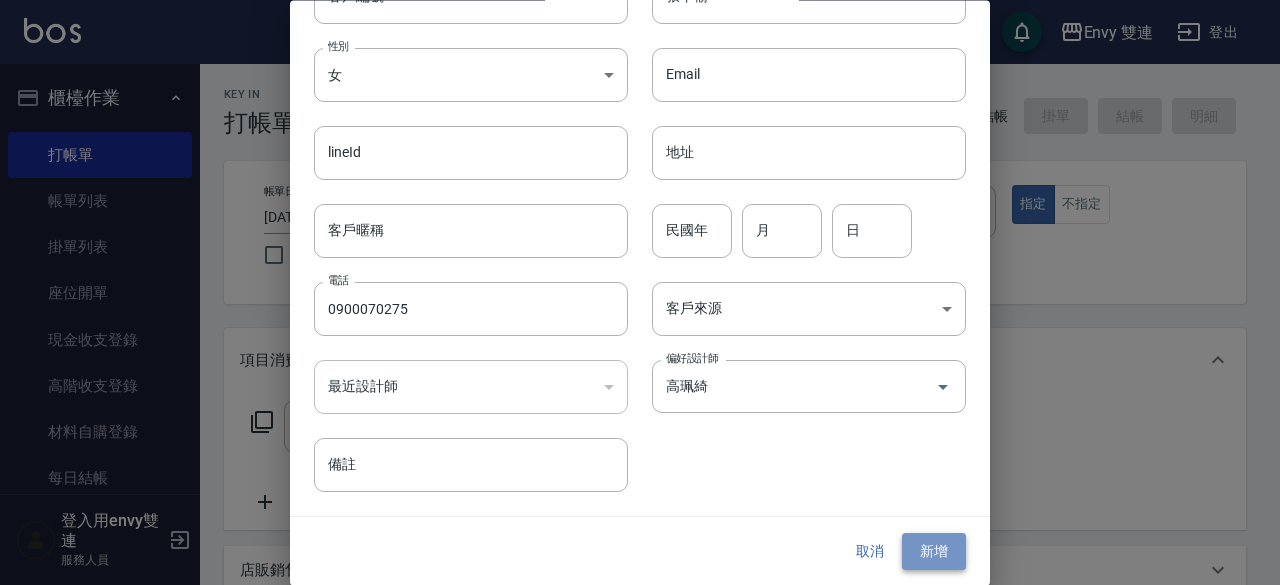 click on "新增" at bounding box center [934, 552] 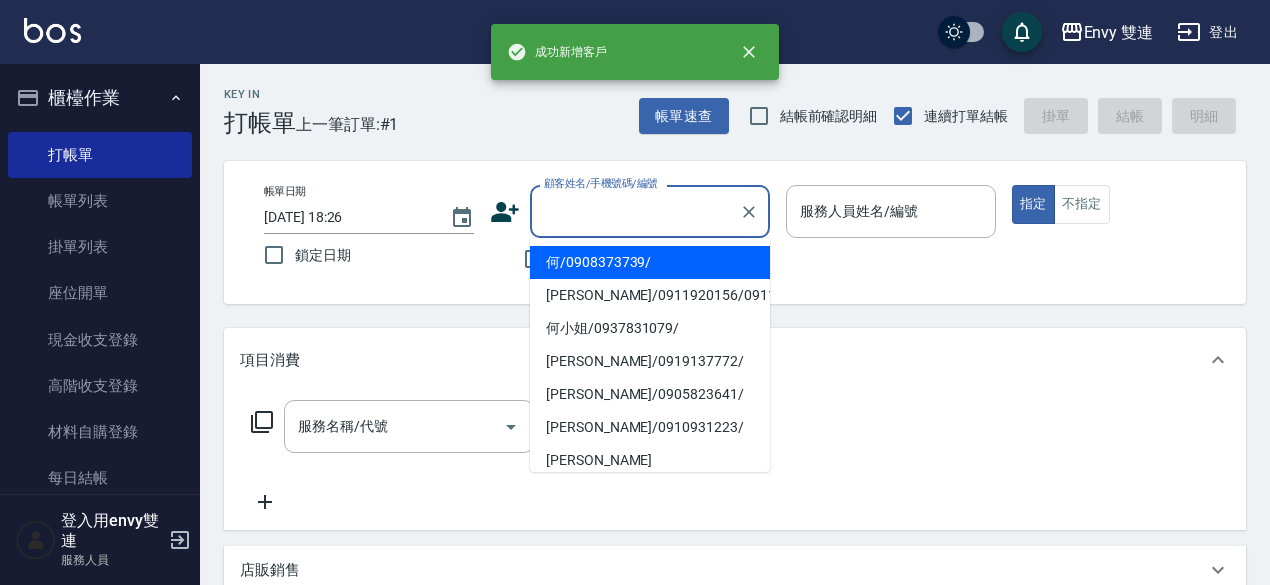 click on "顧客姓名/手機號碼/編號" at bounding box center (635, 211) 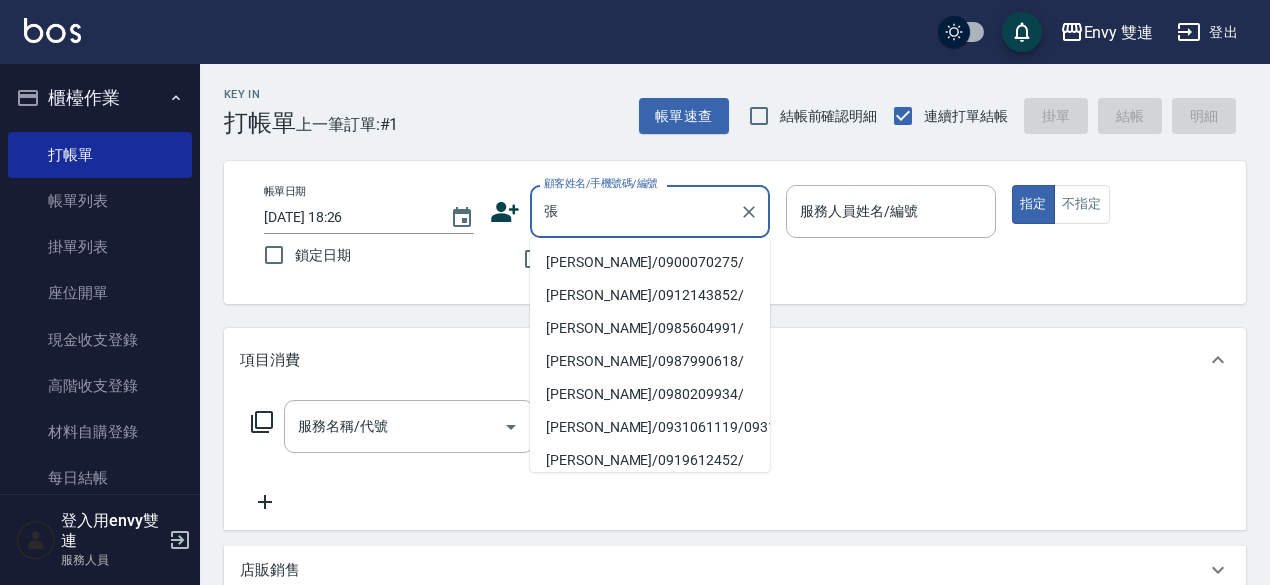 click on "[PERSON_NAME]/0900070275/" at bounding box center (650, 262) 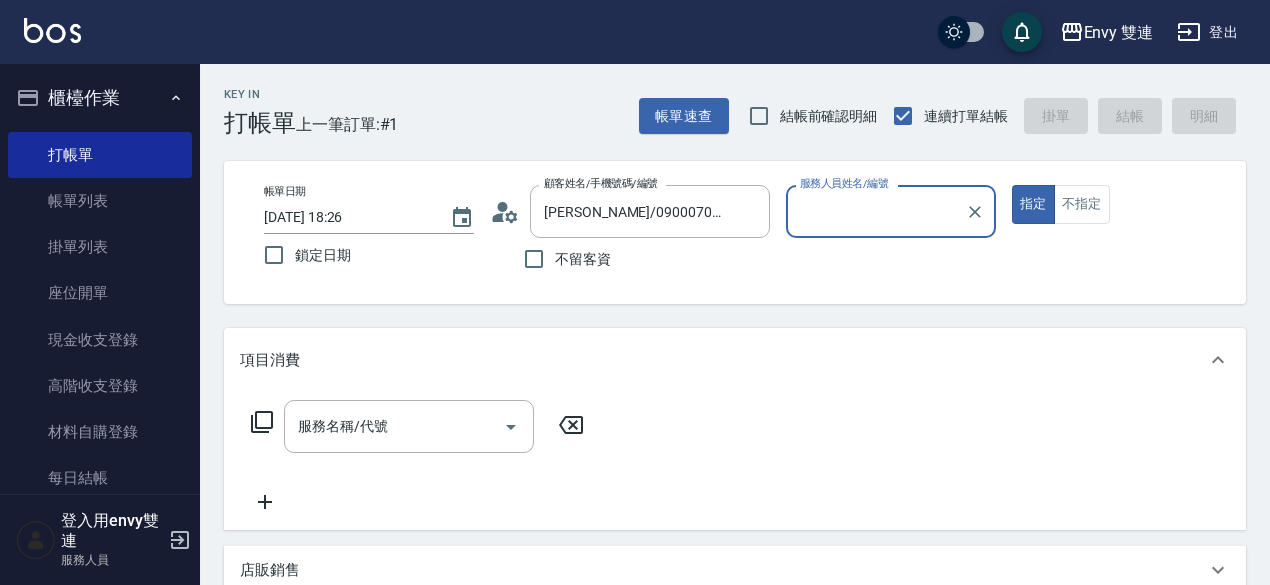 type on "Zoe-9" 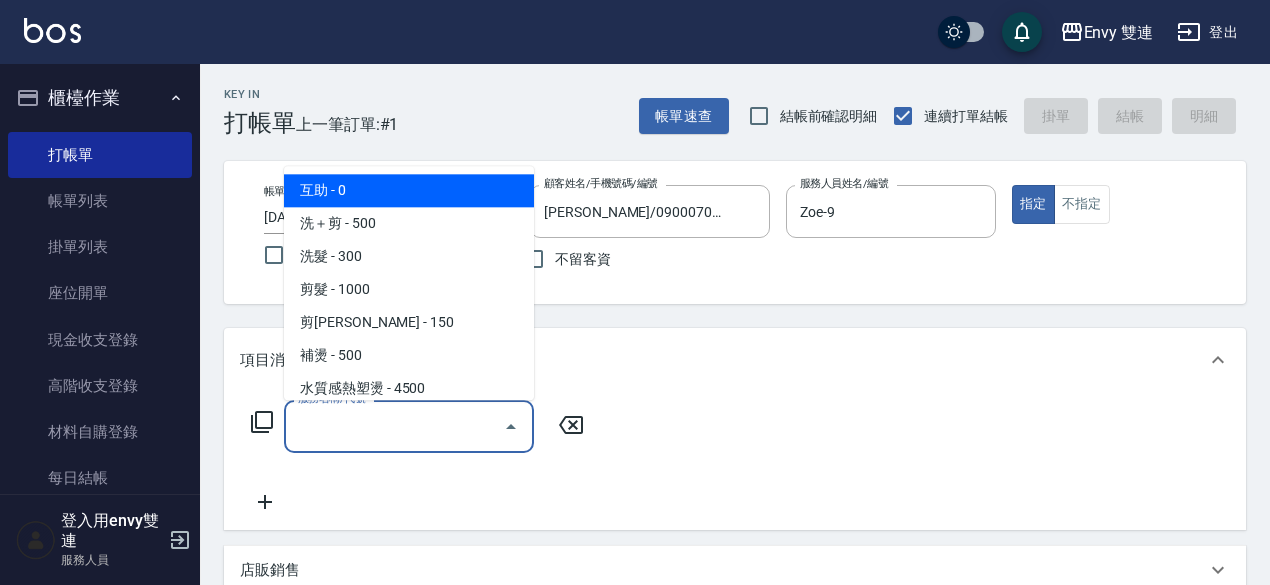 click on "服務名稱/代號" at bounding box center (394, 426) 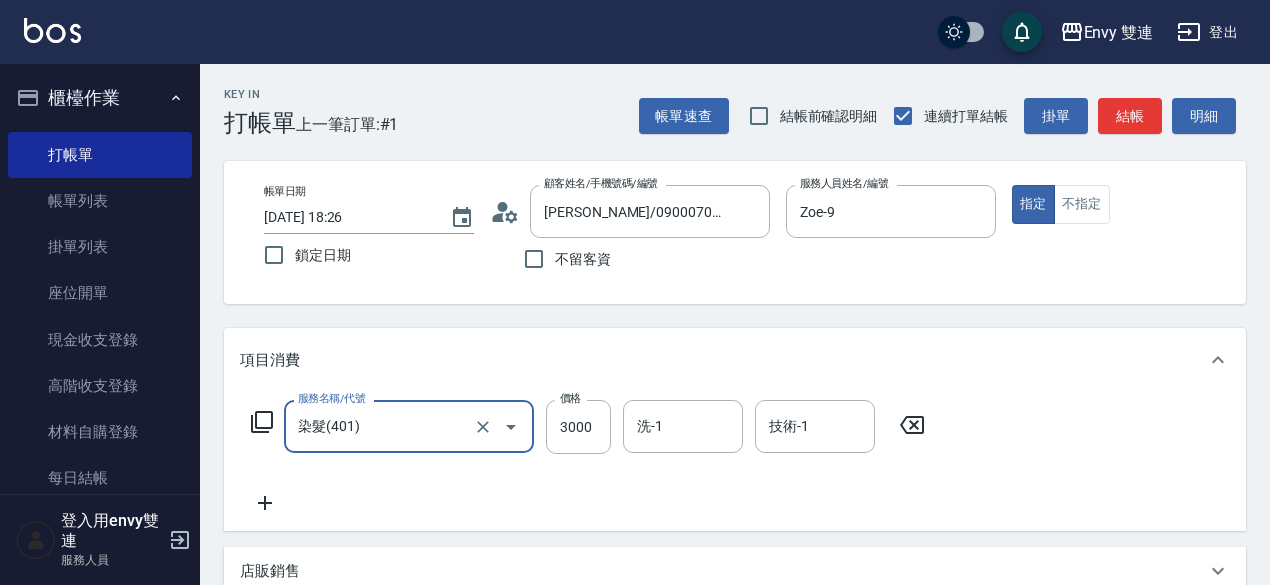 type on "染髮(401)" 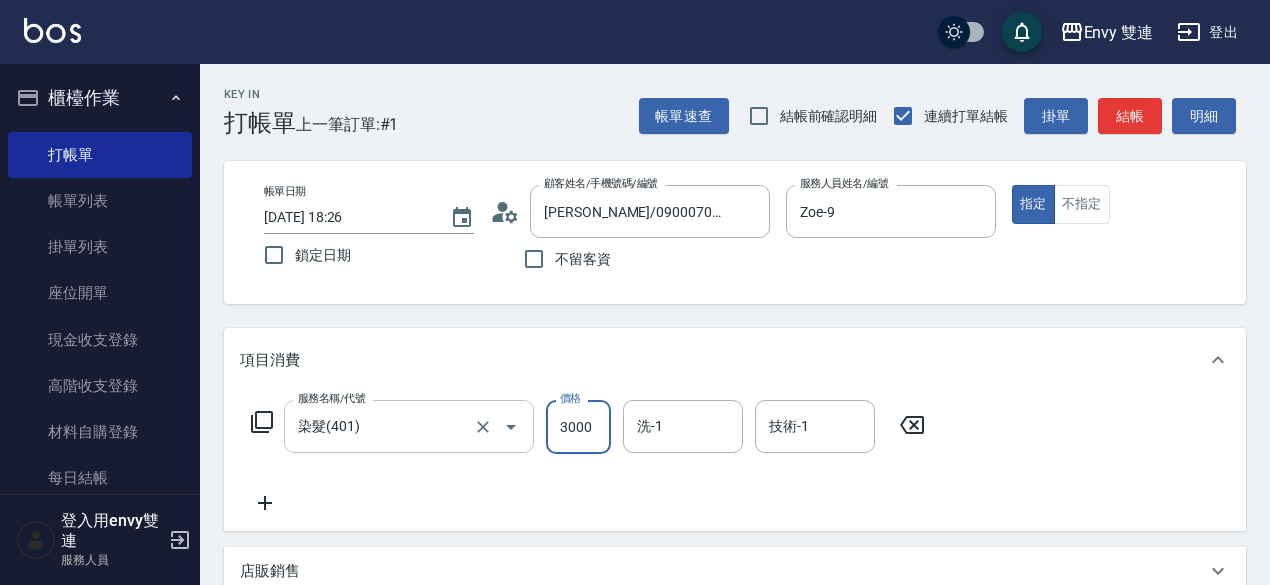 click on "染髮(401)" at bounding box center (381, 426) 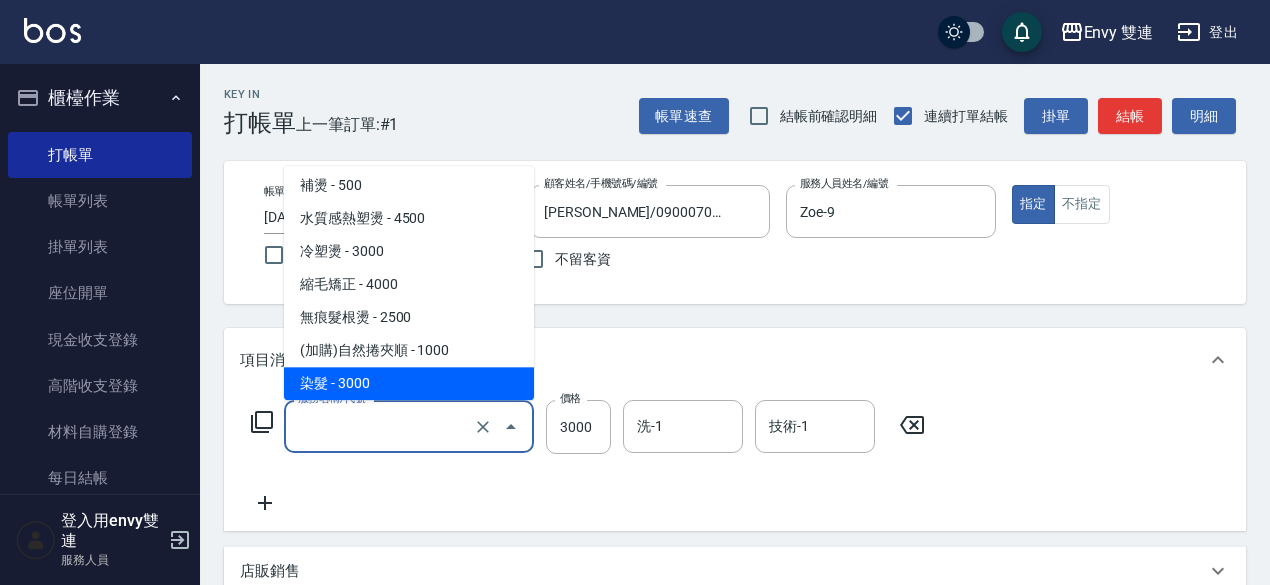 scroll, scrollTop: 8, scrollLeft: 0, axis: vertical 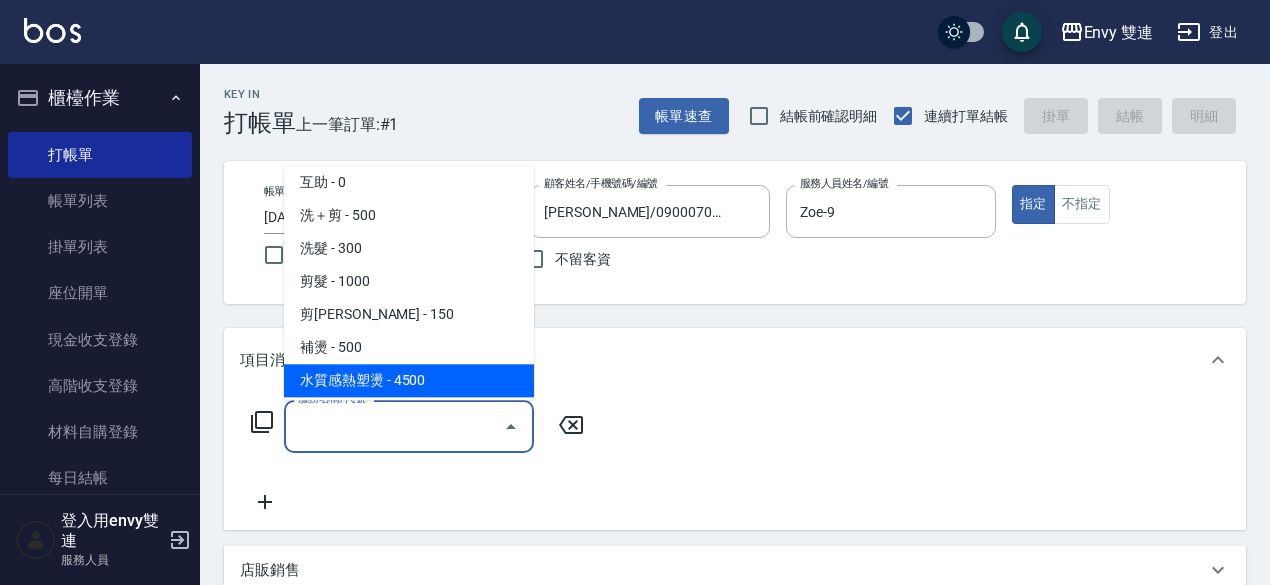click on "水質感熱塑燙 - 4500" at bounding box center (409, 380) 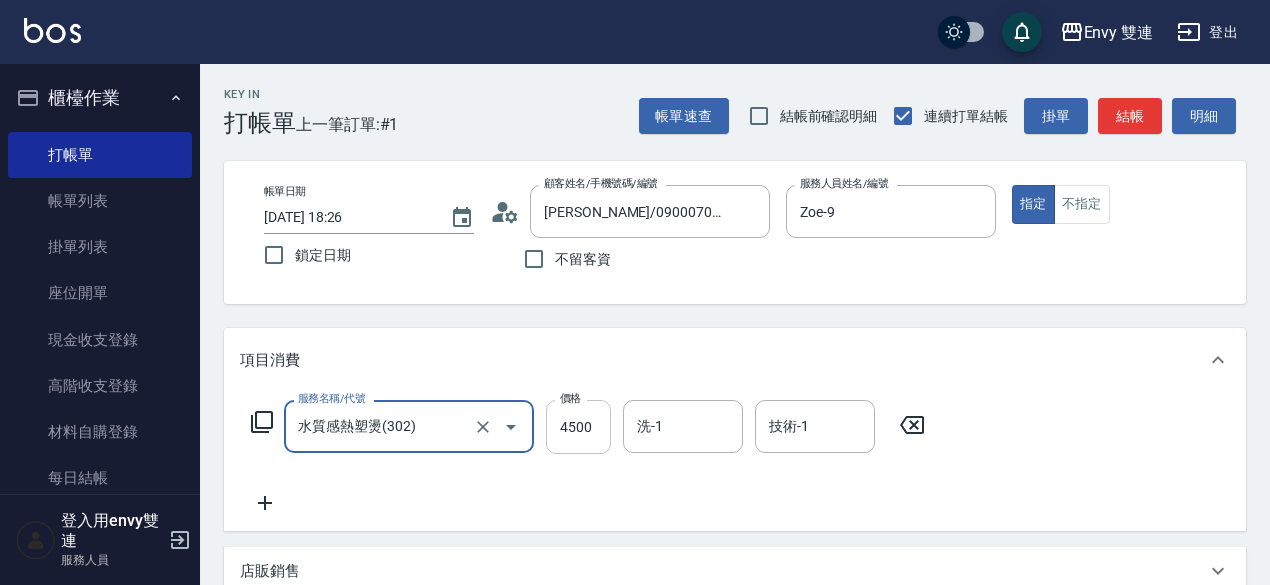type on "水質感熱塑燙(302)" 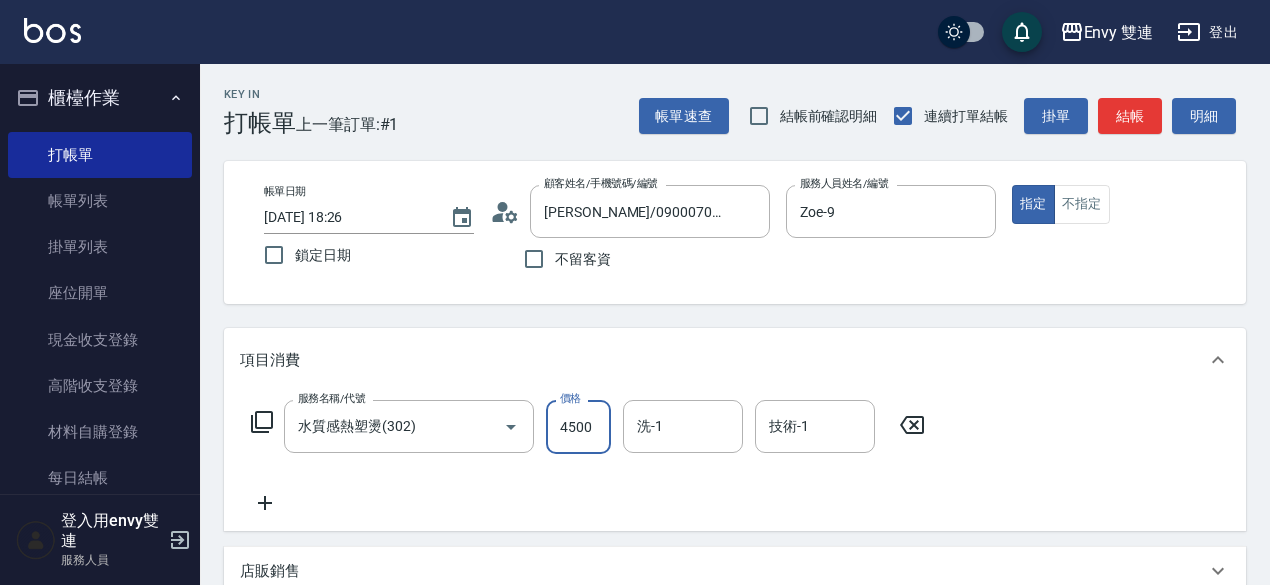 click on "4500" at bounding box center (578, 427) 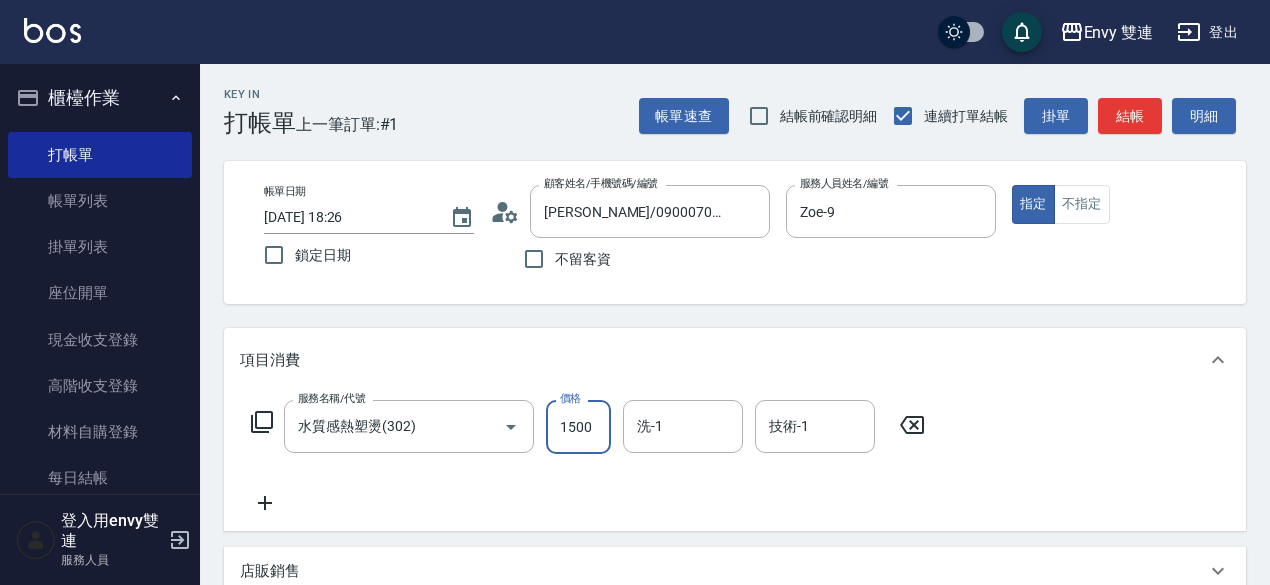 click on "1500" at bounding box center (578, 427) 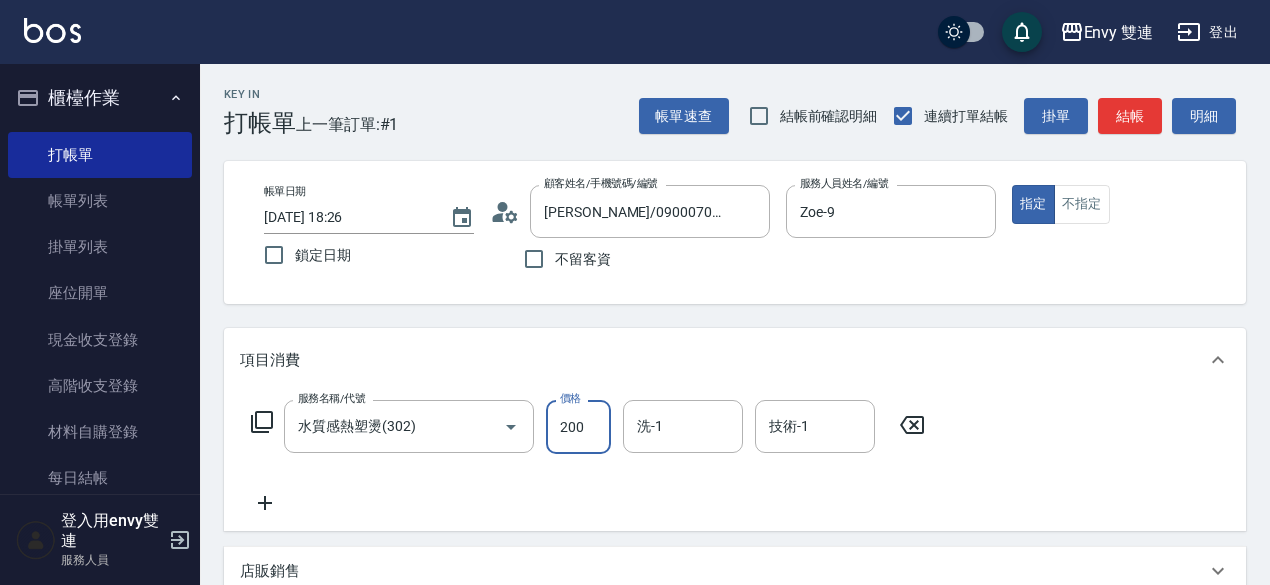 click on "200" at bounding box center (578, 427) 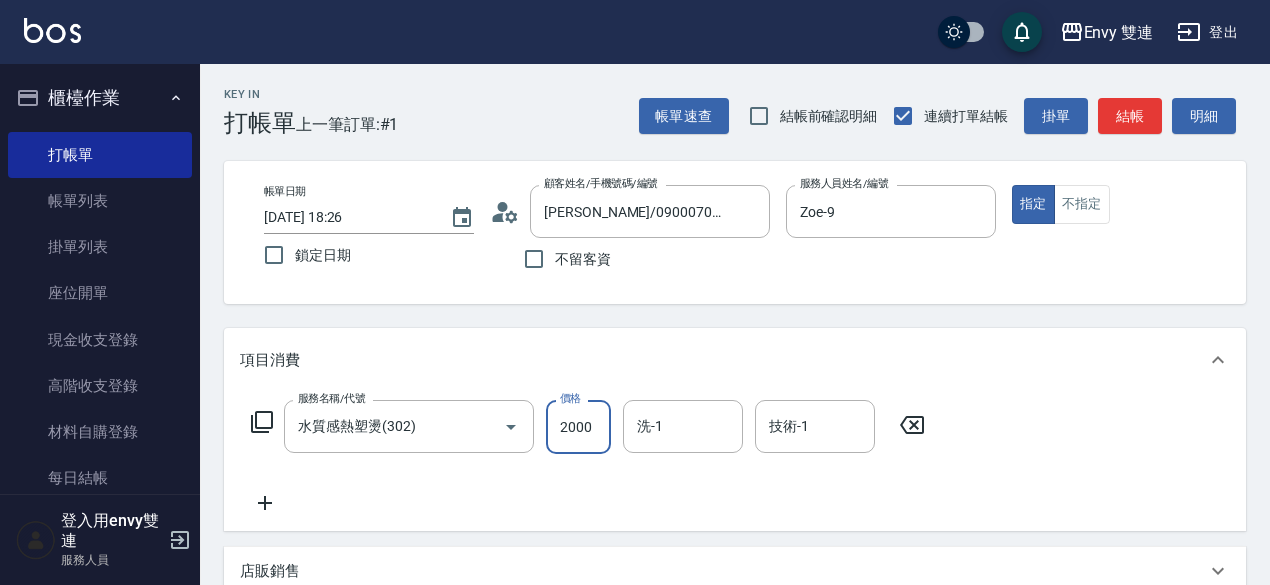 type on "2000" 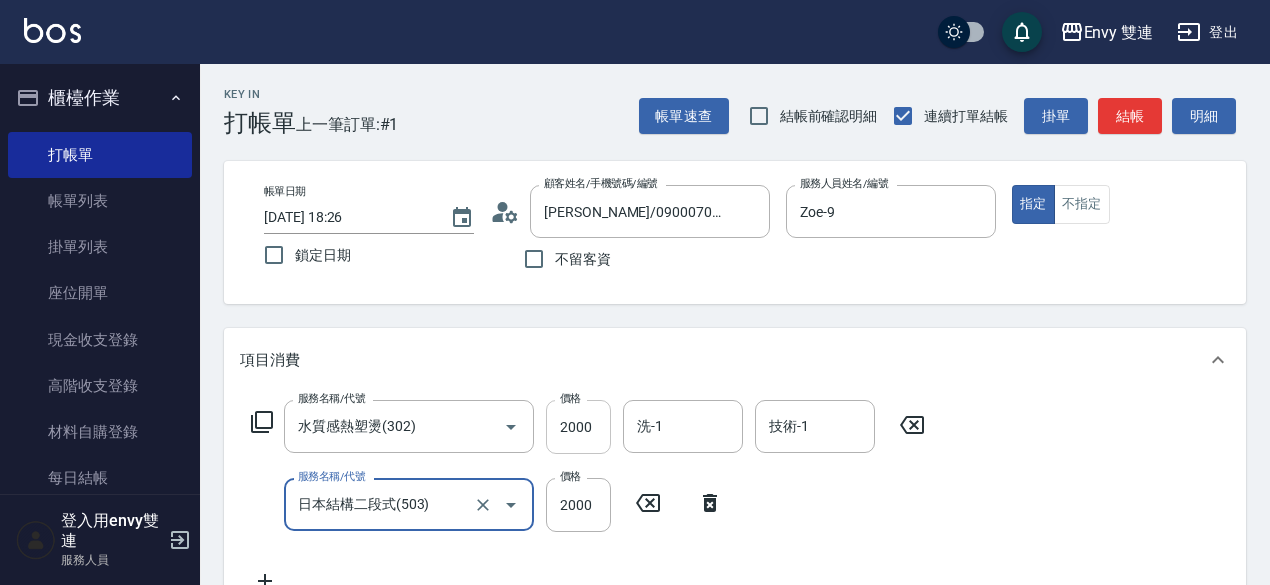 type on "日本結構二段式(503)" 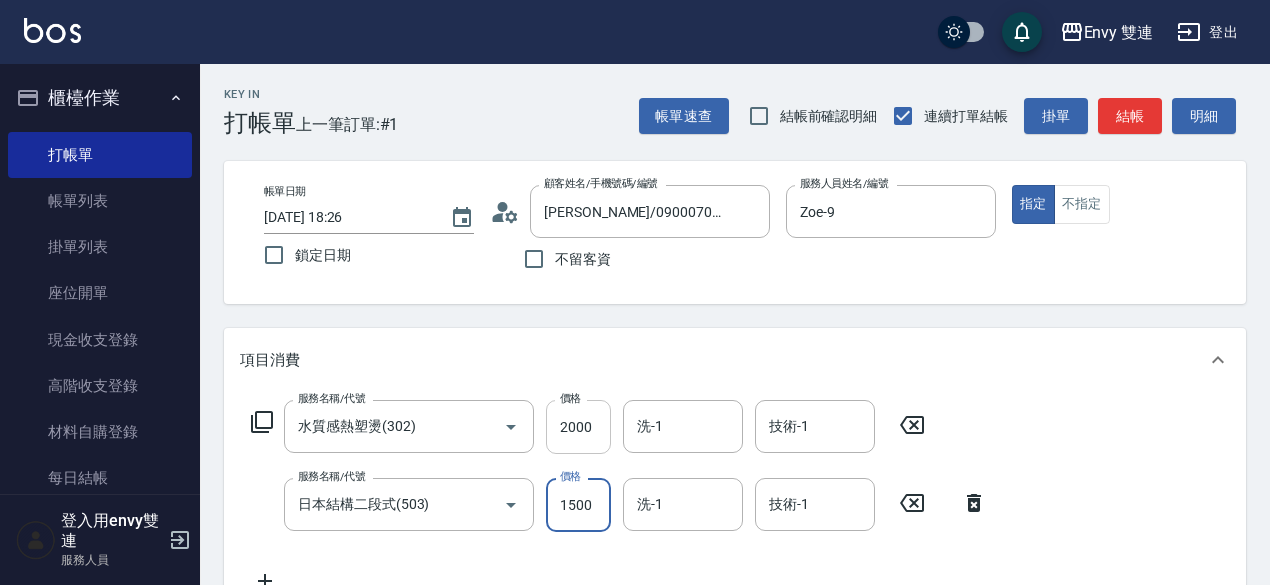 type on "1500" 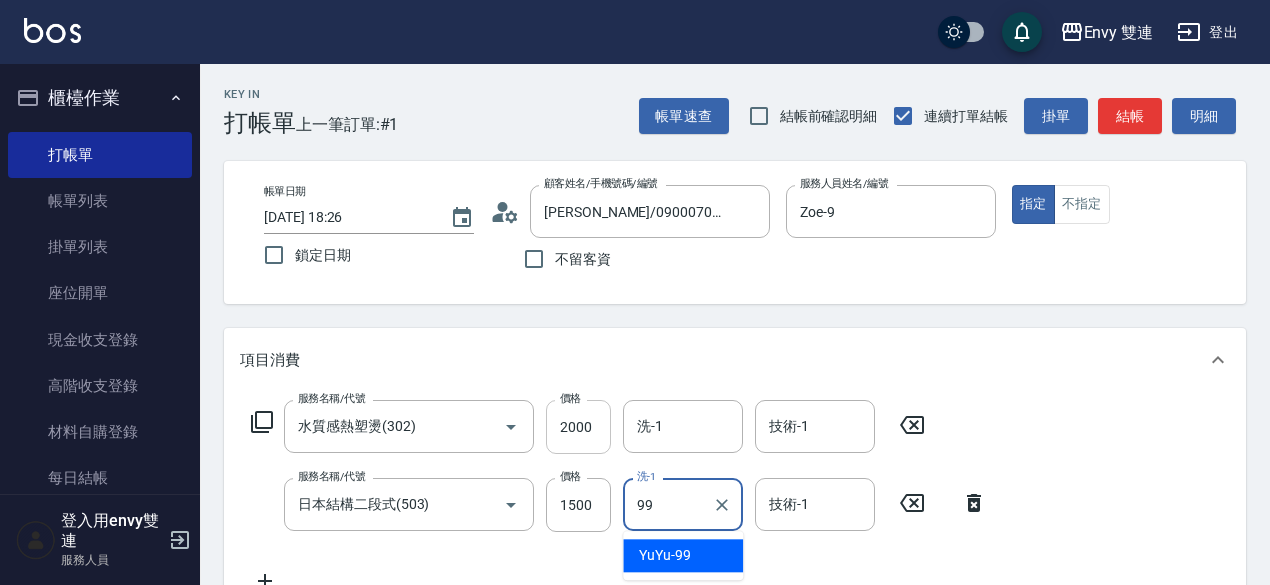 type on "YuYu-99" 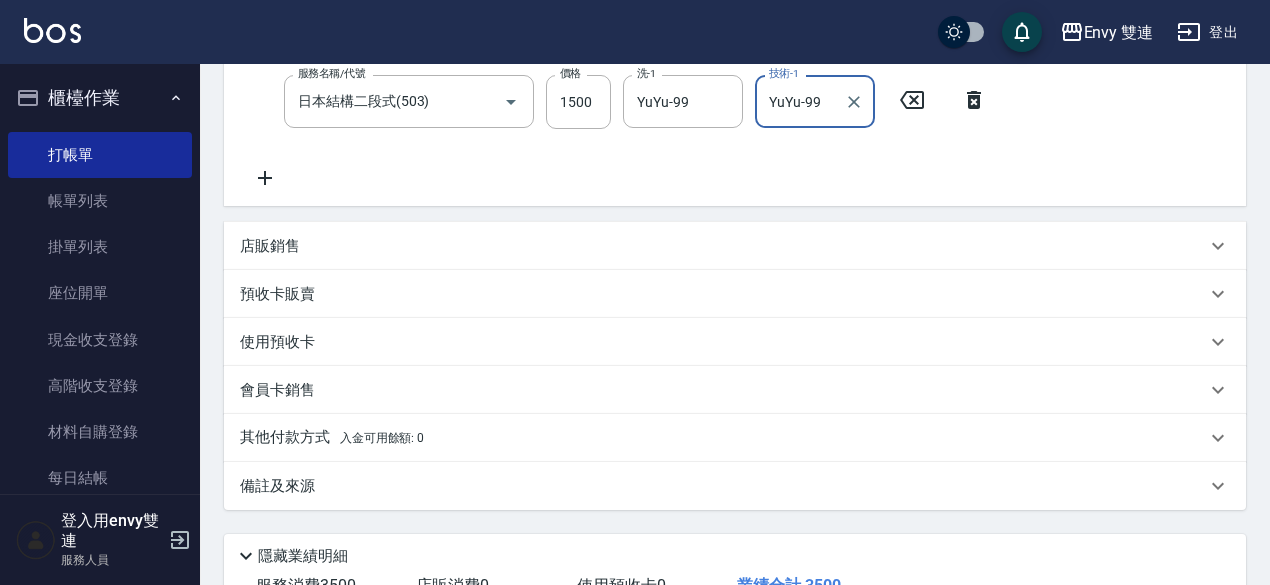 scroll, scrollTop: 552, scrollLeft: 0, axis: vertical 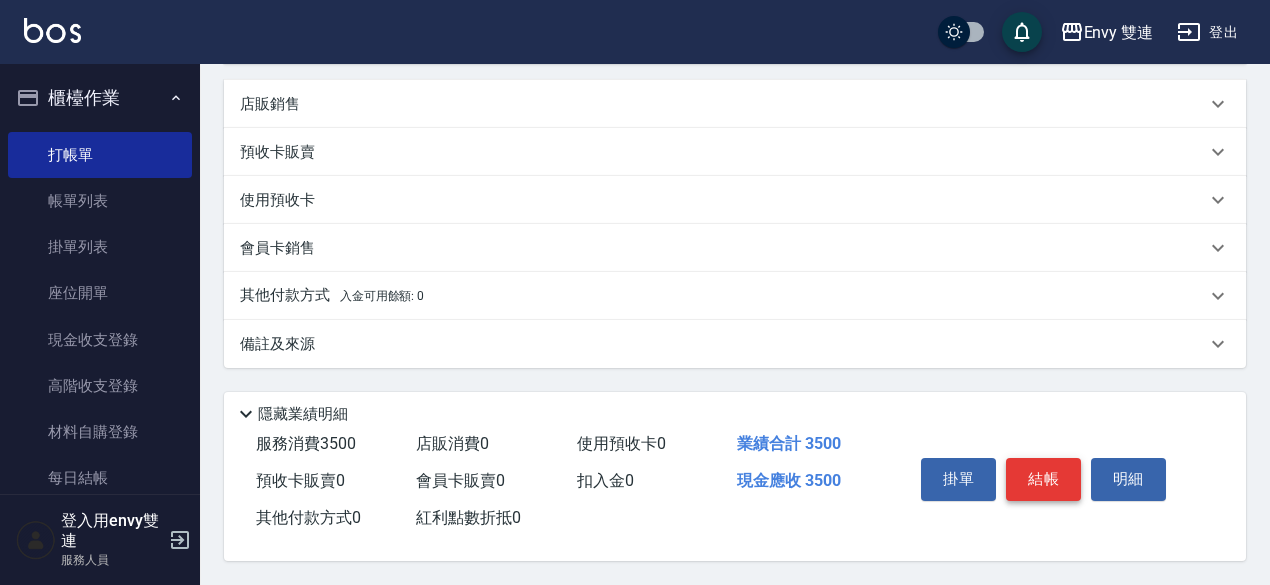 type on "YuYu-99" 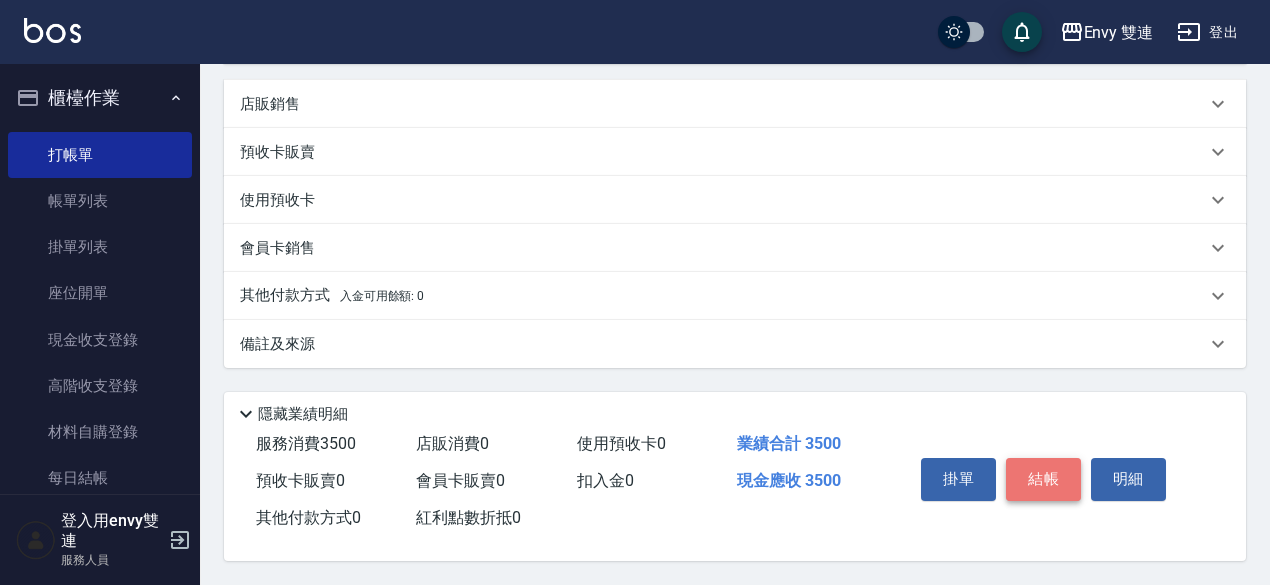 click on "結帳" at bounding box center (1043, 479) 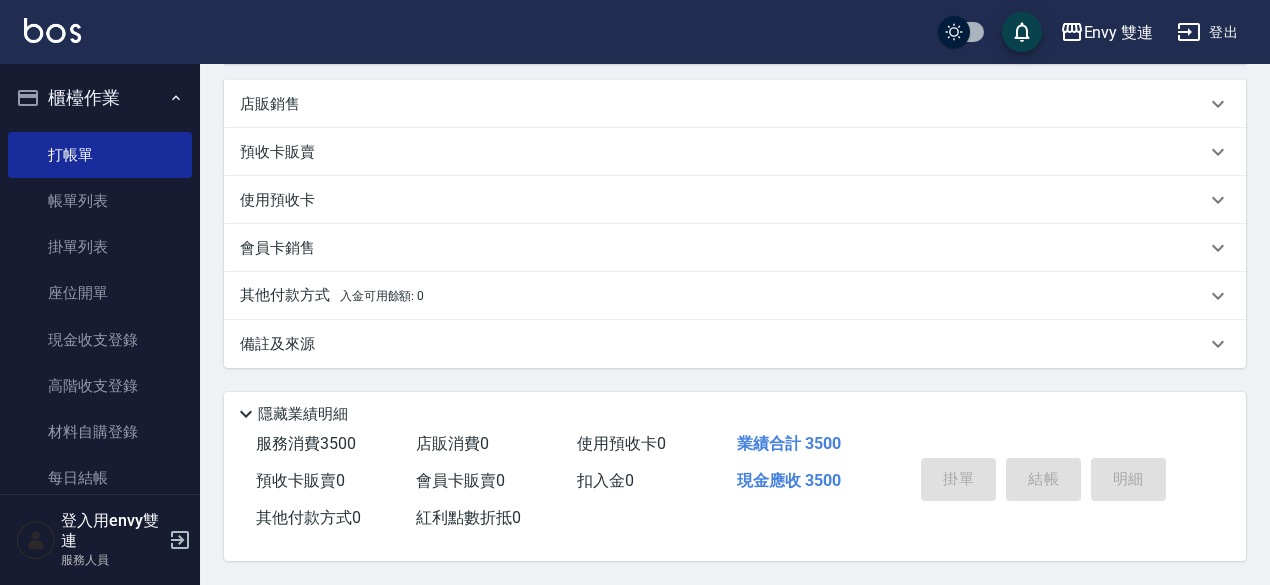 type on "[DATE] 18:28" 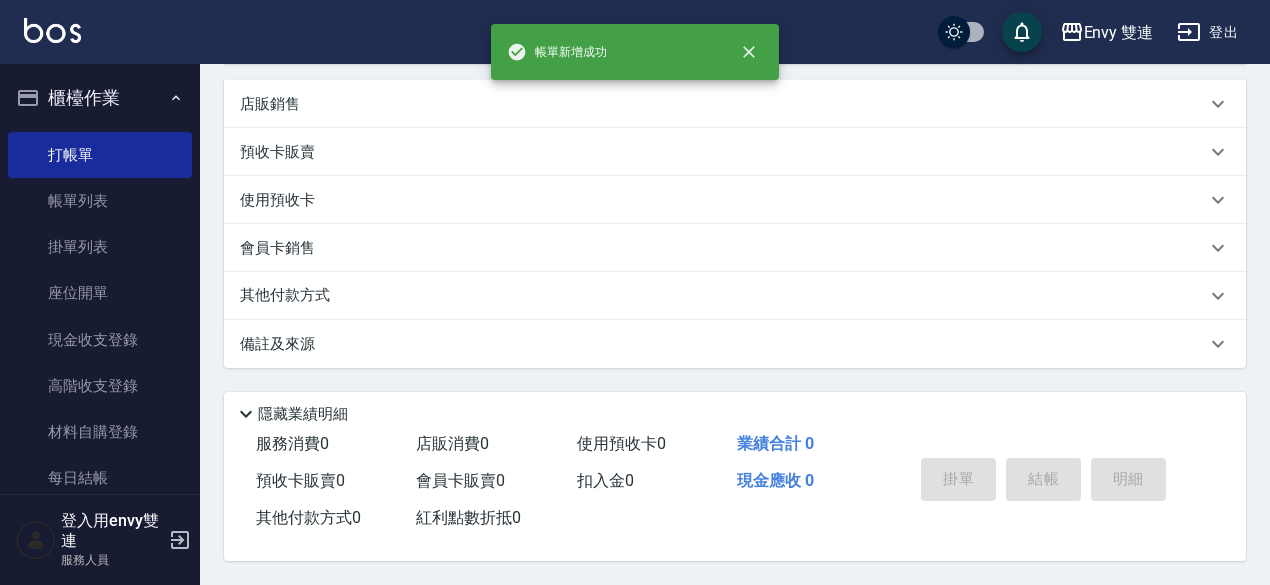 scroll, scrollTop: 0, scrollLeft: 0, axis: both 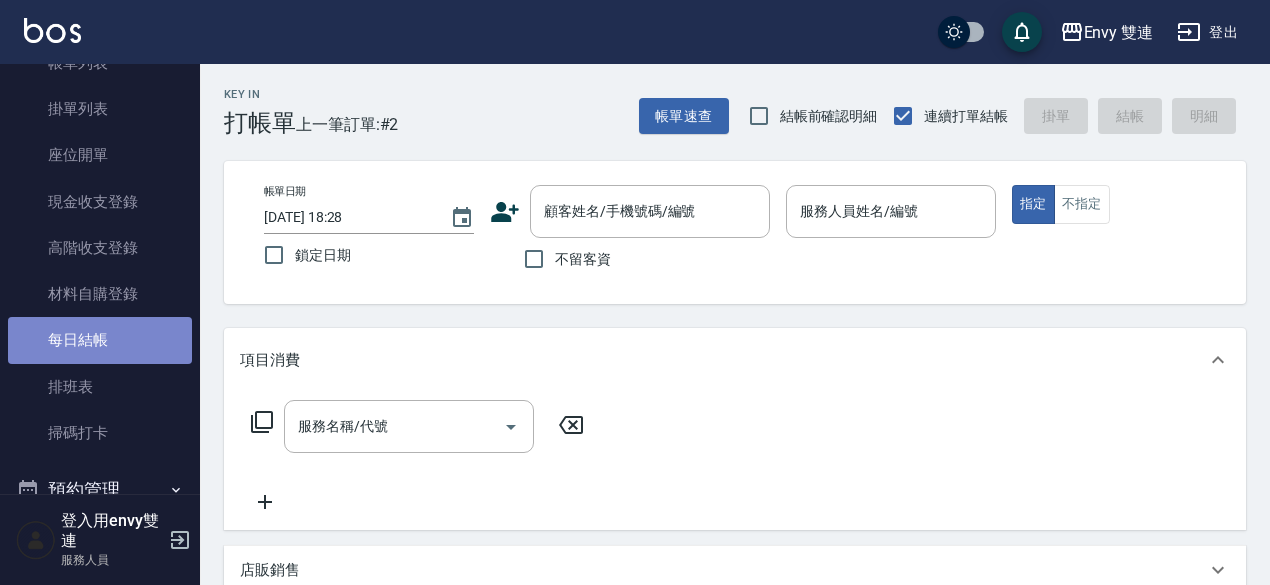 click on "每日結帳" at bounding box center [100, 340] 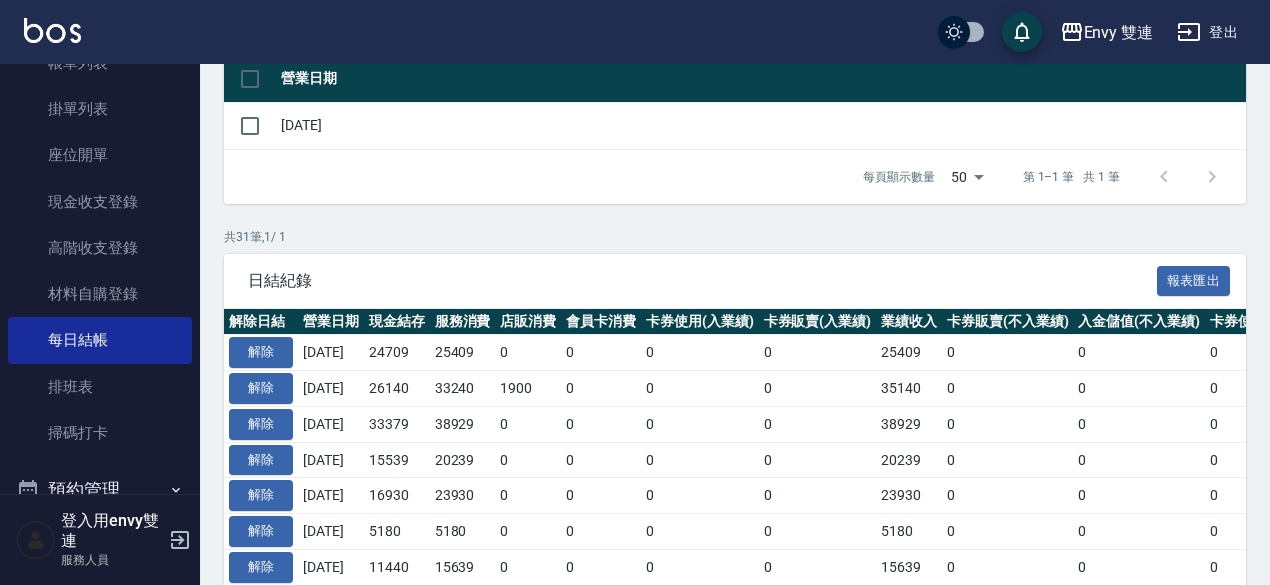 scroll, scrollTop: 0, scrollLeft: 0, axis: both 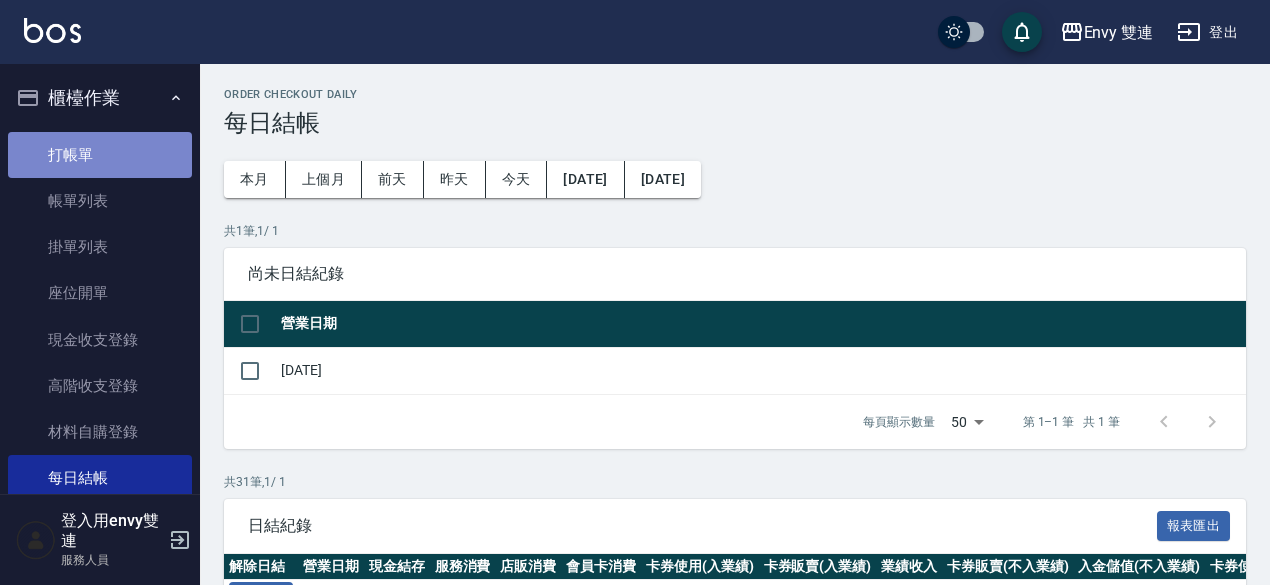 click on "打帳單" at bounding box center [100, 155] 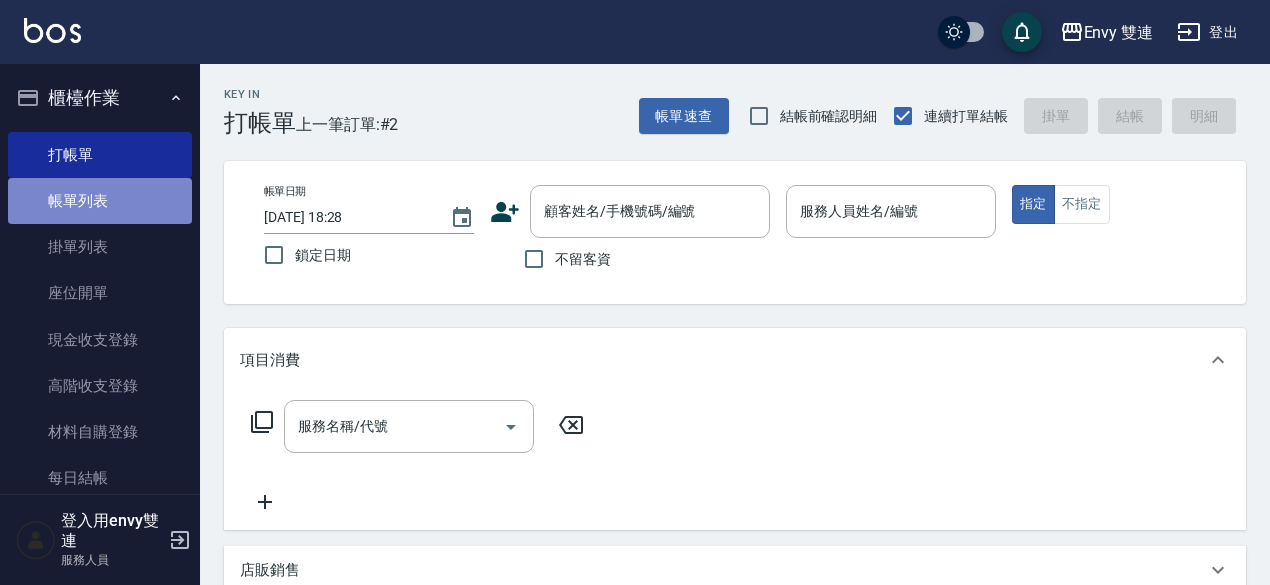 click on "帳單列表" at bounding box center [100, 201] 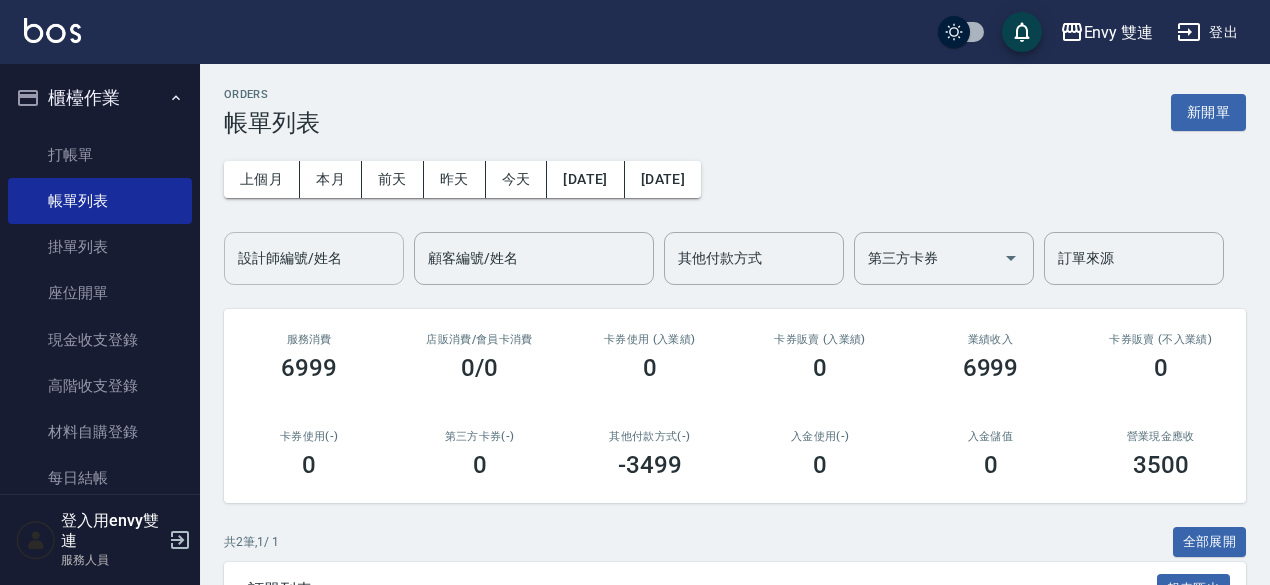 scroll, scrollTop: 267, scrollLeft: 0, axis: vertical 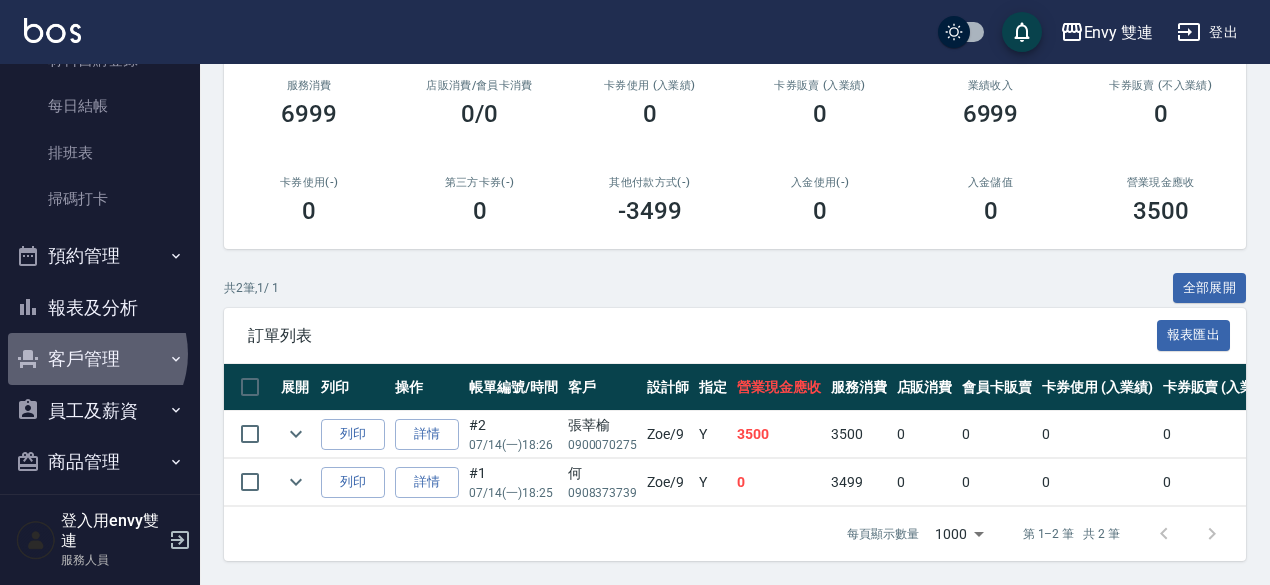 click on "客戶管理" at bounding box center [100, 359] 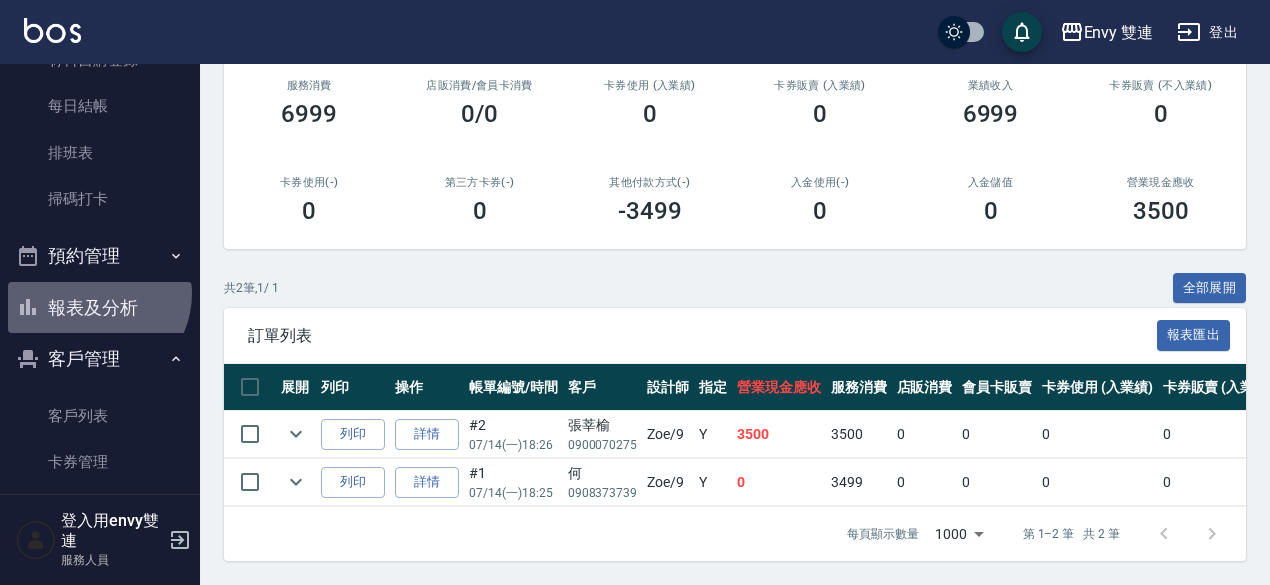 click on "報表及分析" at bounding box center (100, 308) 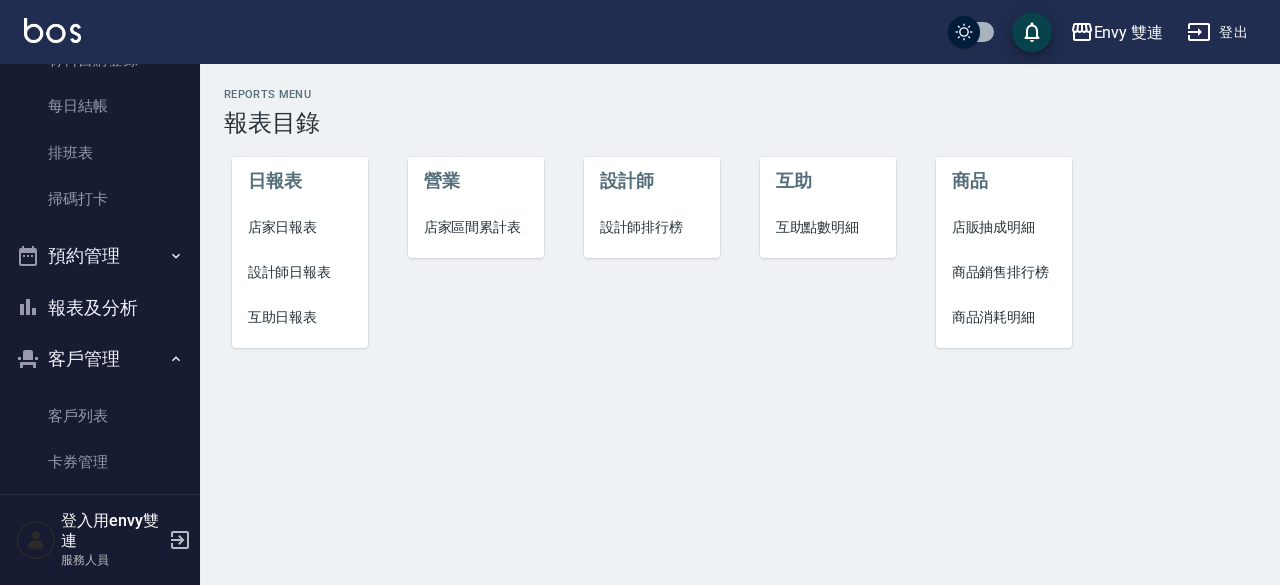 click on "設計師日報表" at bounding box center (300, 272) 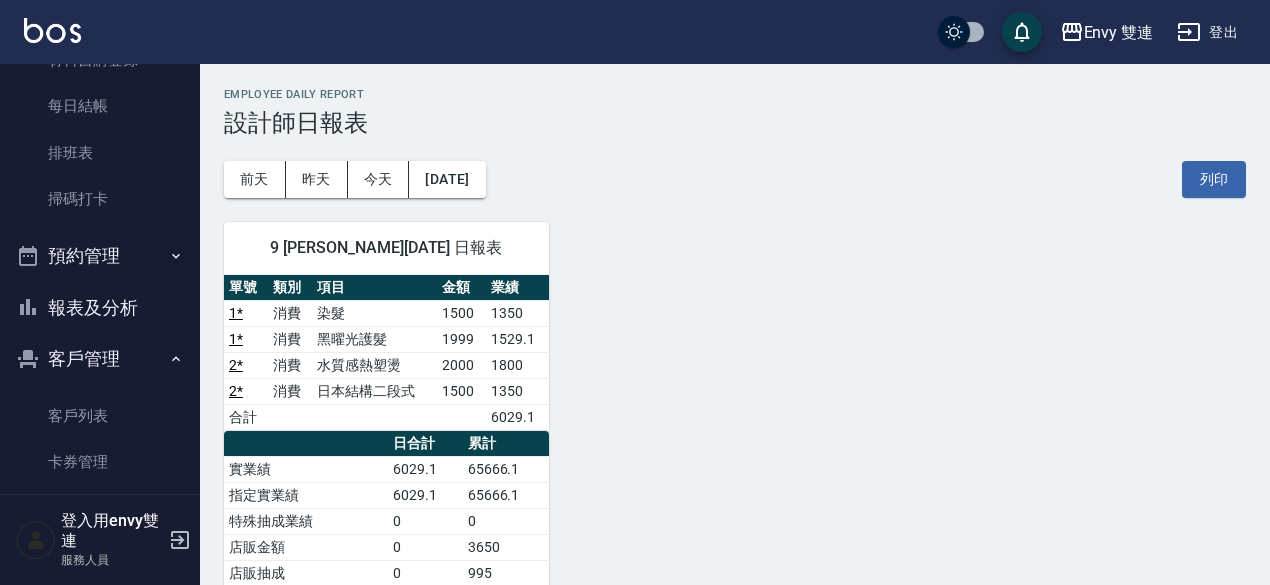 scroll, scrollTop: 276, scrollLeft: 0, axis: vertical 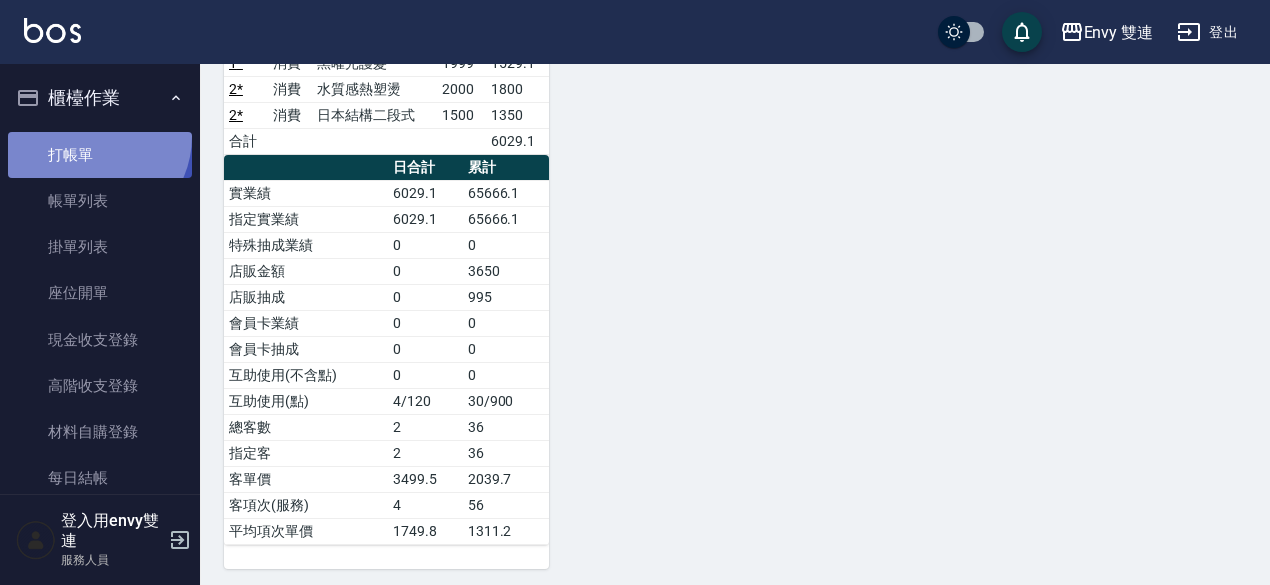 click on "打帳單" at bounding box center (100, 155) 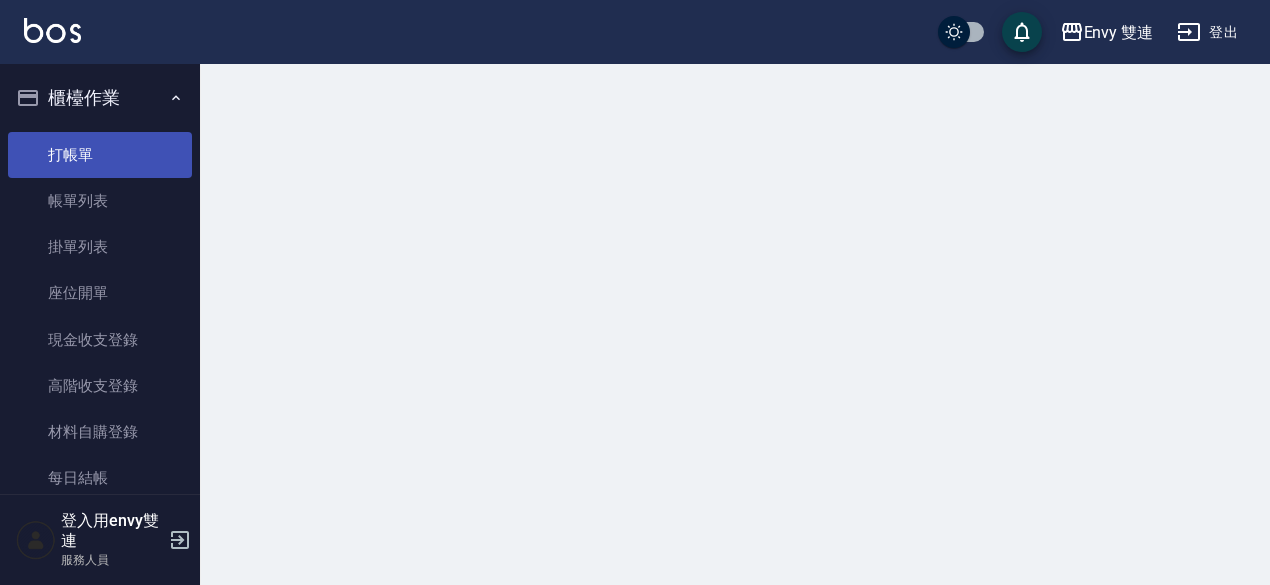 scroll, scrollTop: 0, scrollLeft: 0, axis: both 